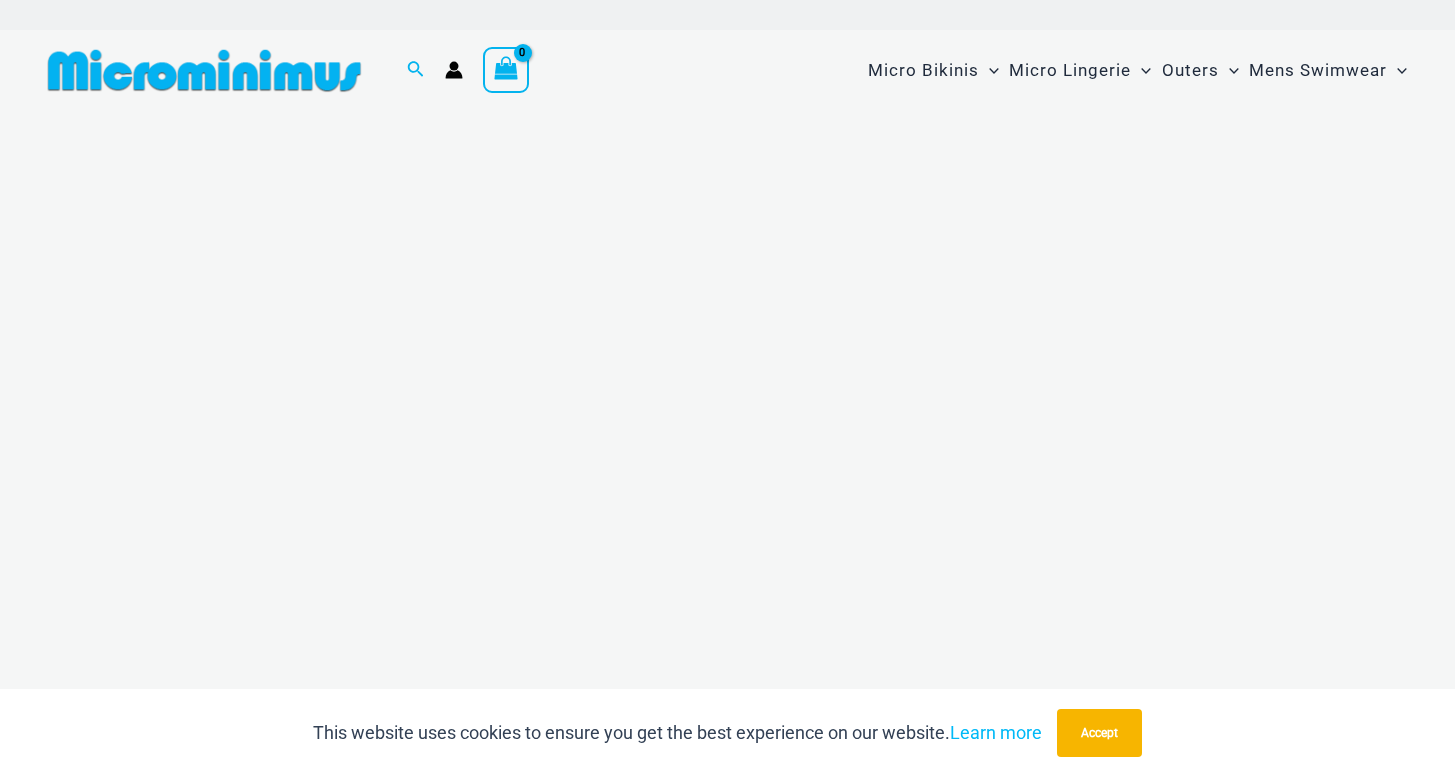 scroll, scrollTop: 0, scrollLeft: 0, axis: both 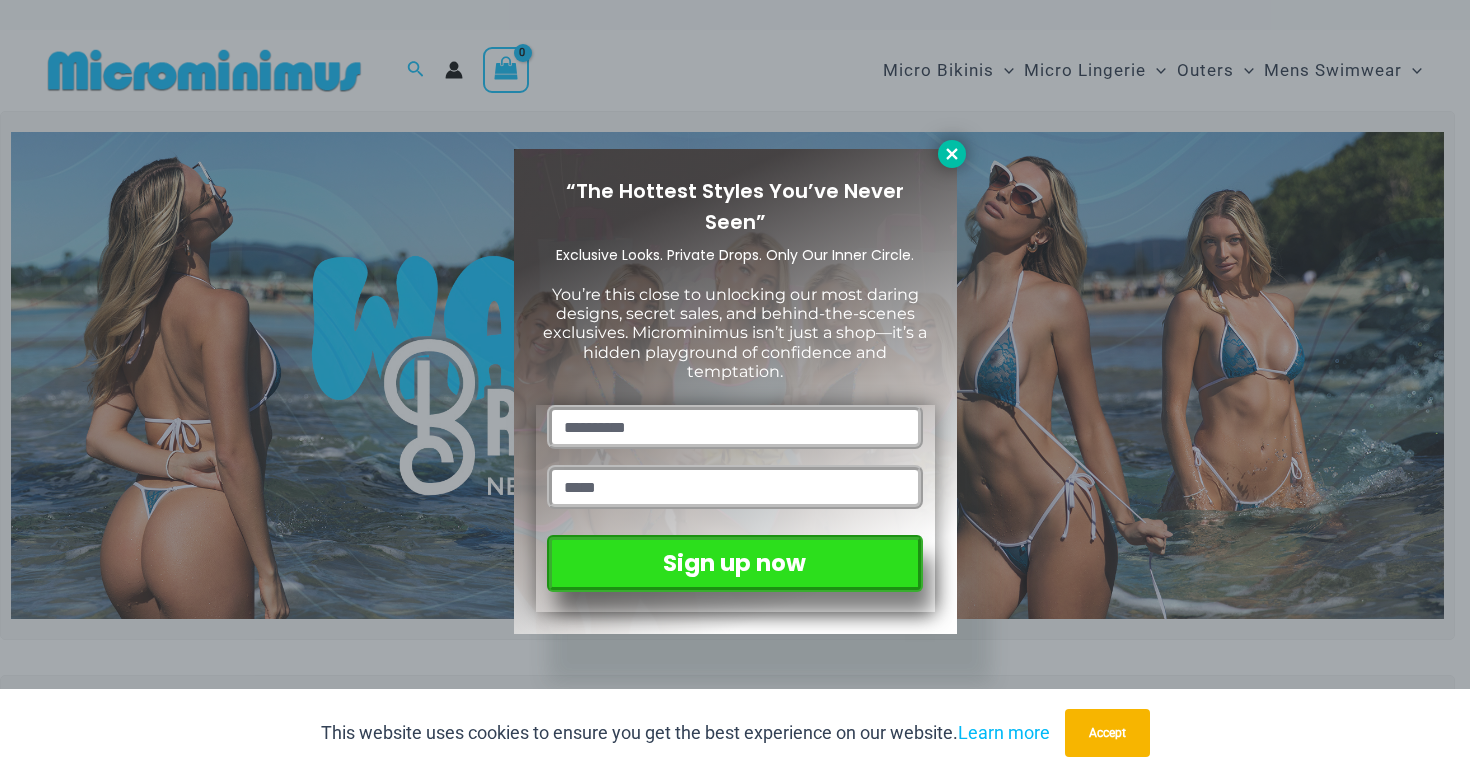 click 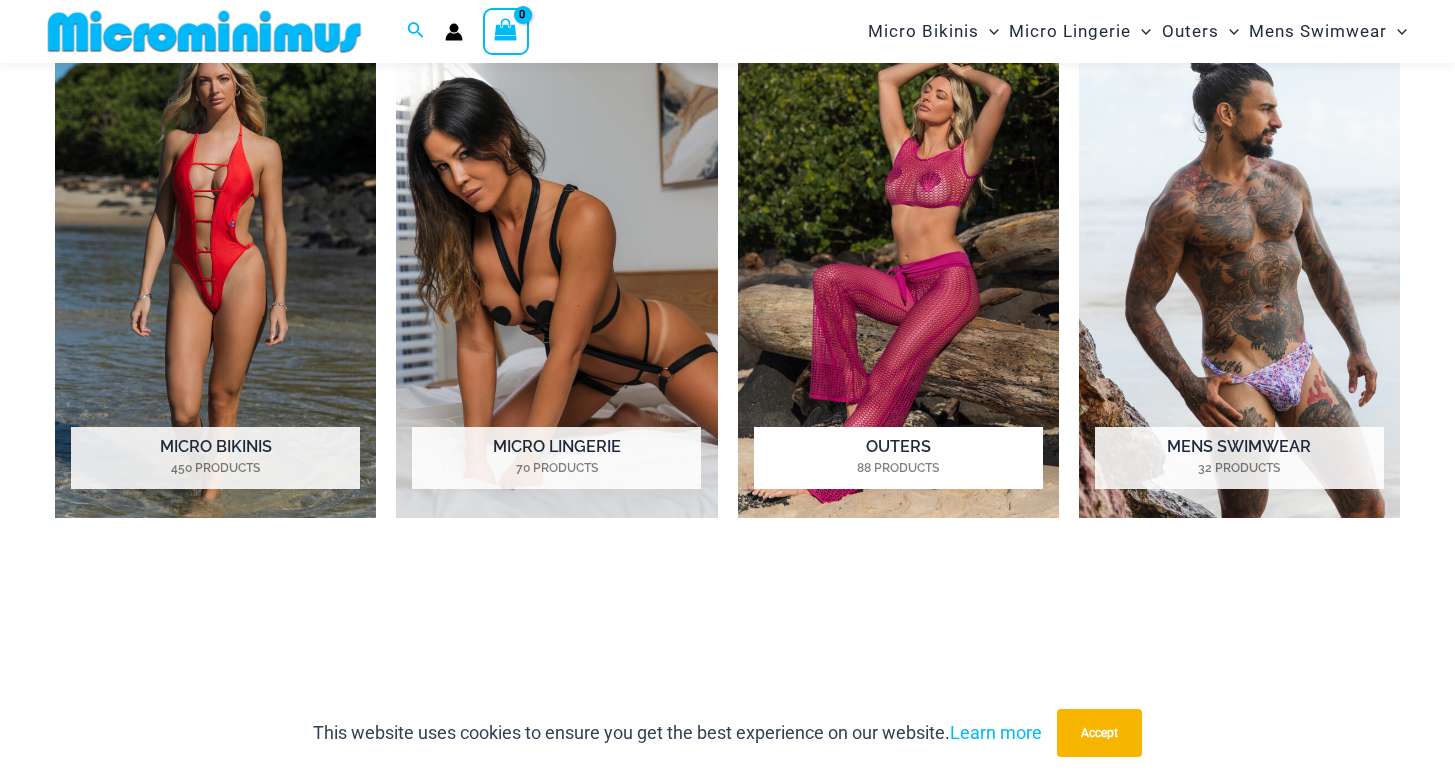 scroll, scrollTop: 1540, scrollLeft: 0, axis: vertical 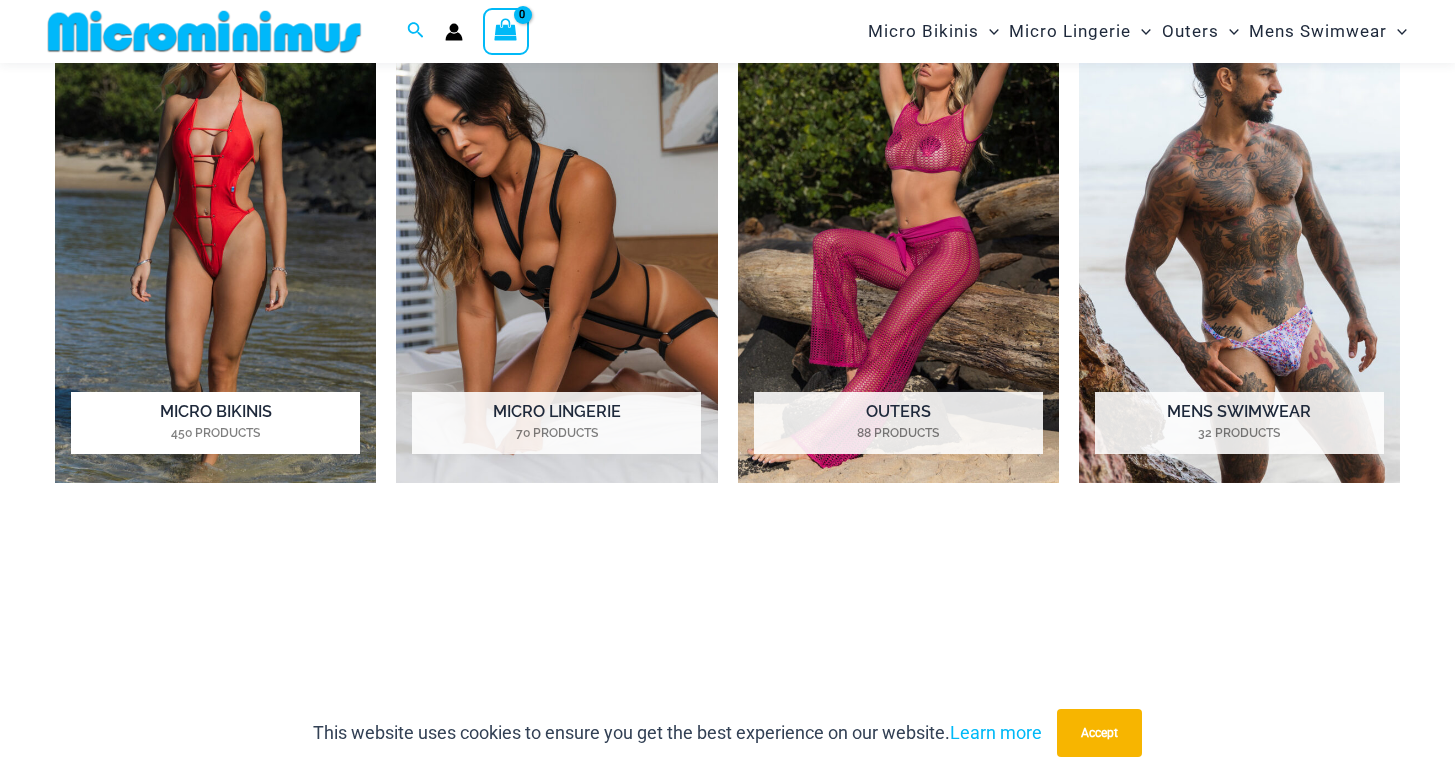 click on "Micro Bikinis 450 Products" at bounding box center [215, 423] 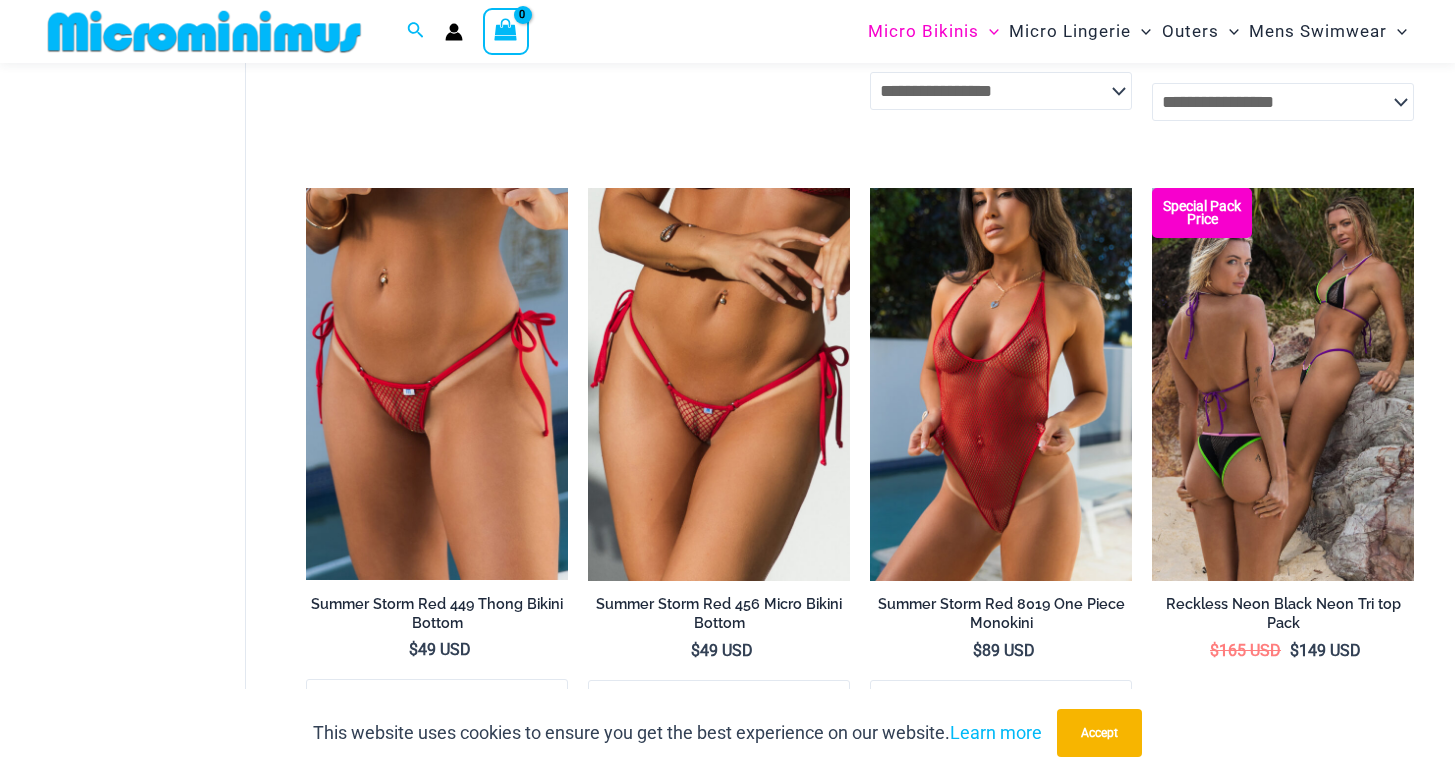 scroll, scrollTop: 4594, scrollLeft: 0, axis: vertical 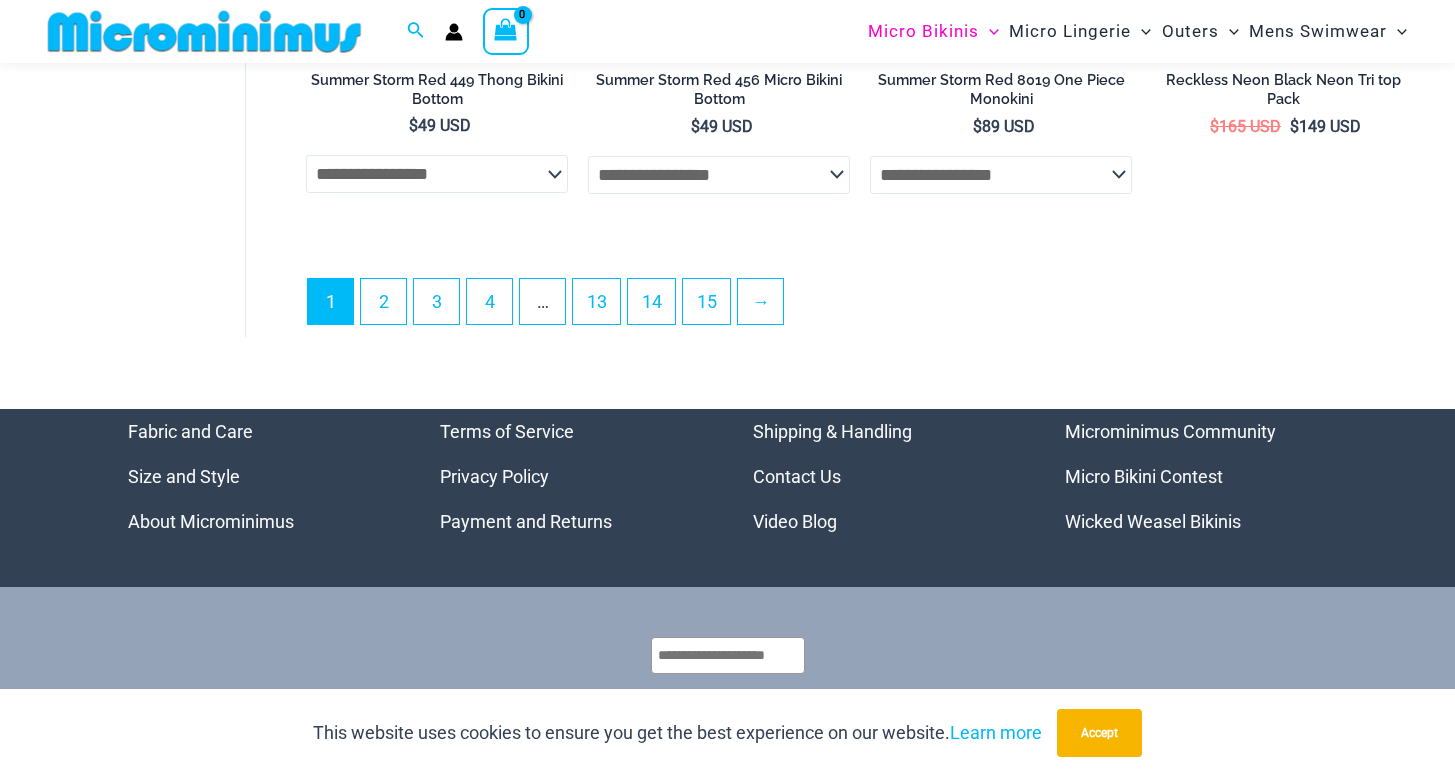click on "1
2
3
4
…
13
14
15
→" at bounding box center (860, 307) 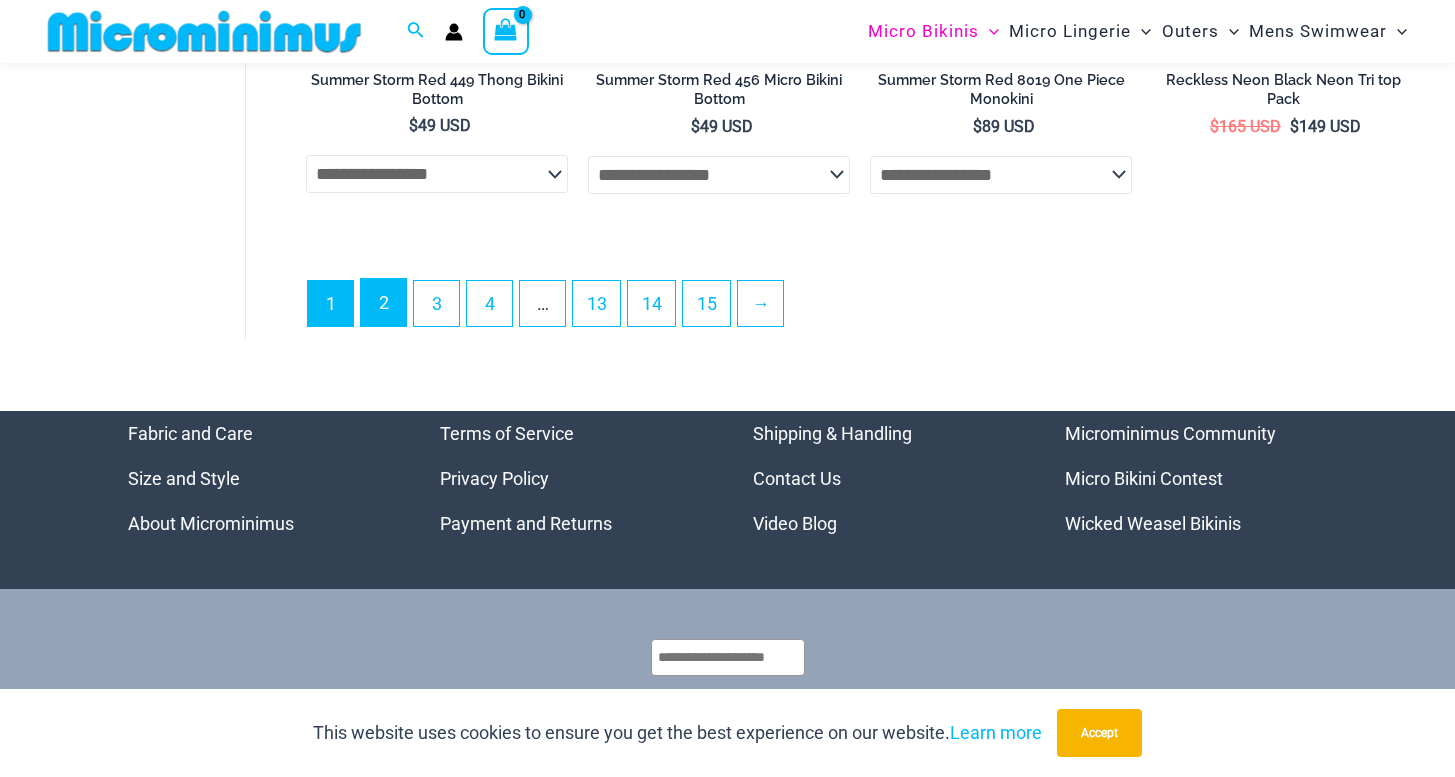 click on "2" at bounding box center (383, 302) 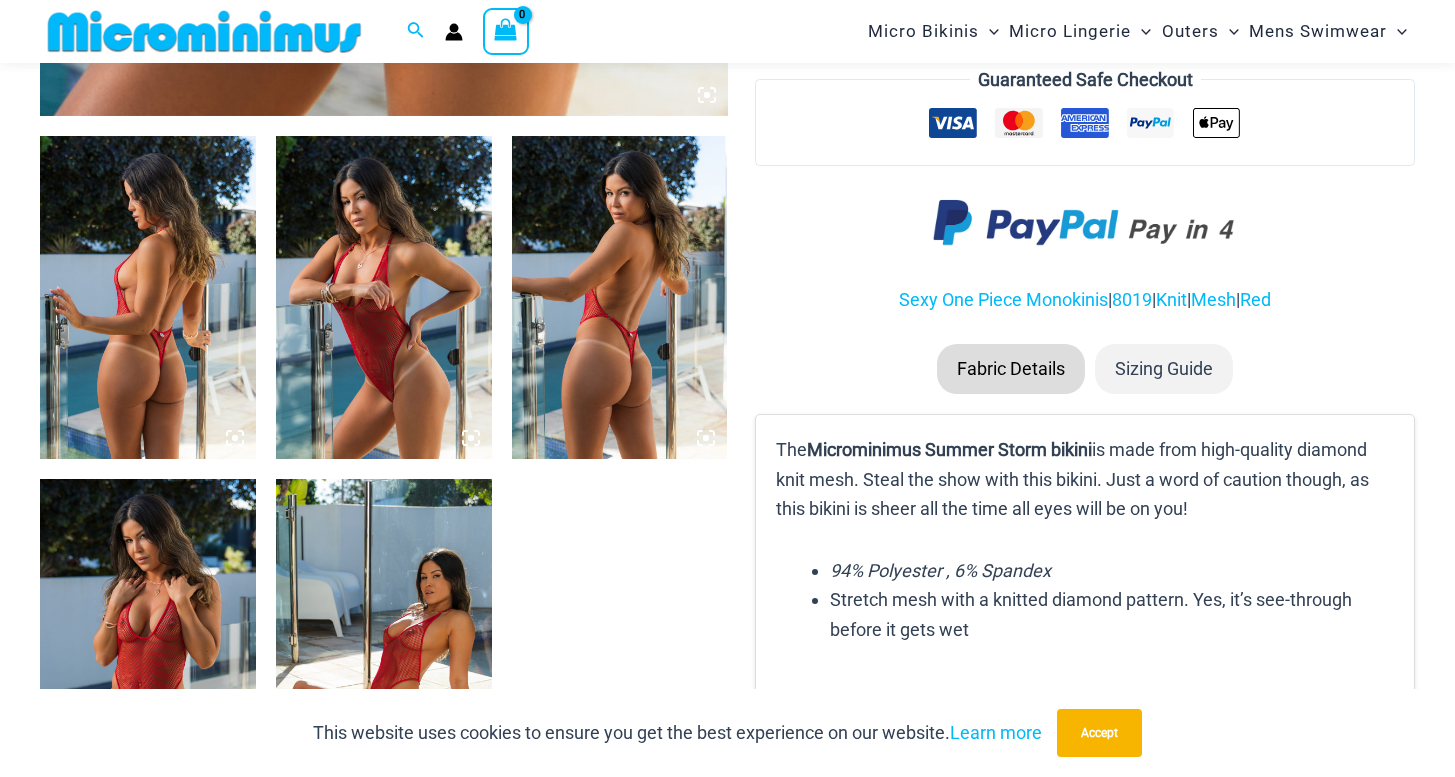 scroll, scrollTop: 1295, scrollLeft: 0, axis: vertical 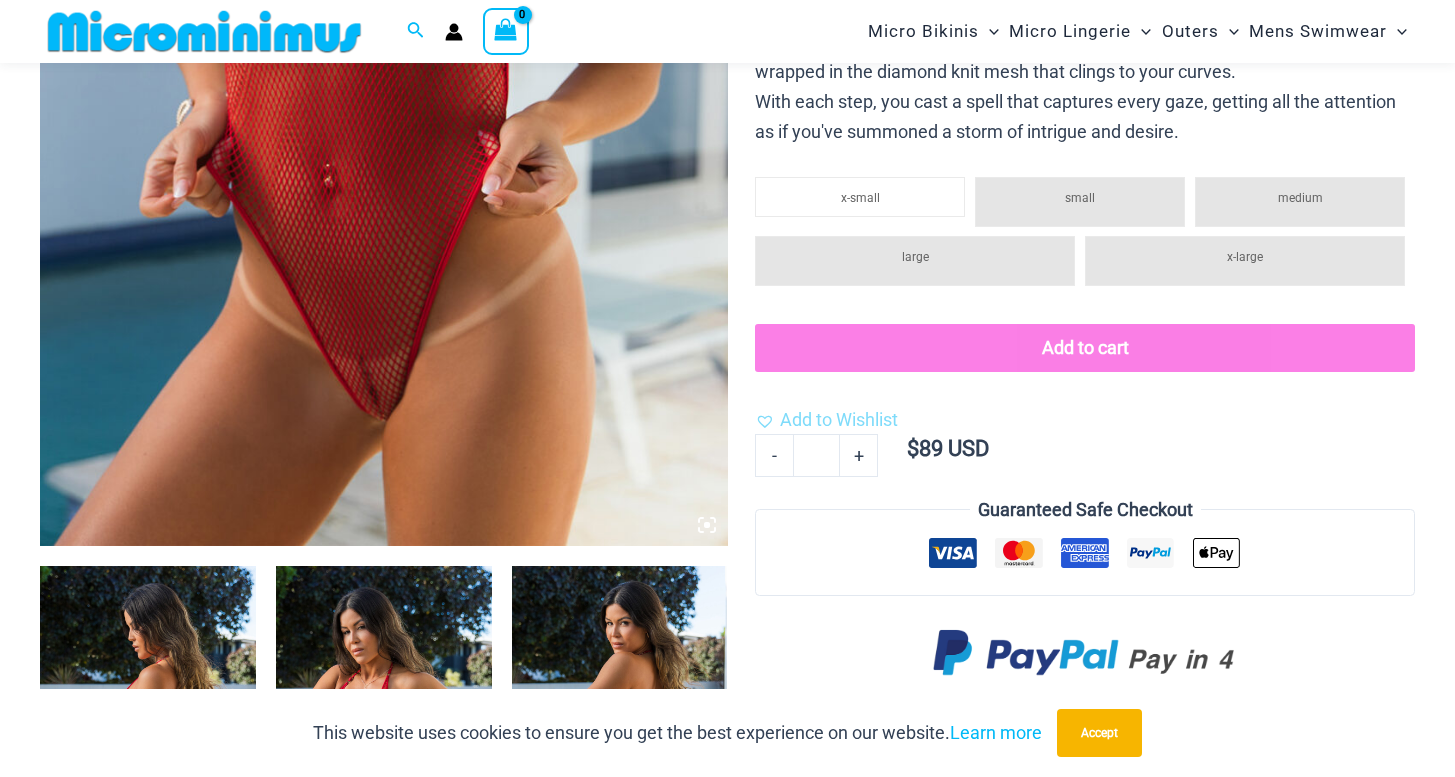 drag, startPoint x: 180, startPoint y: 413, endPoint x: 851, endPoint y: 8, distance: 783.7512 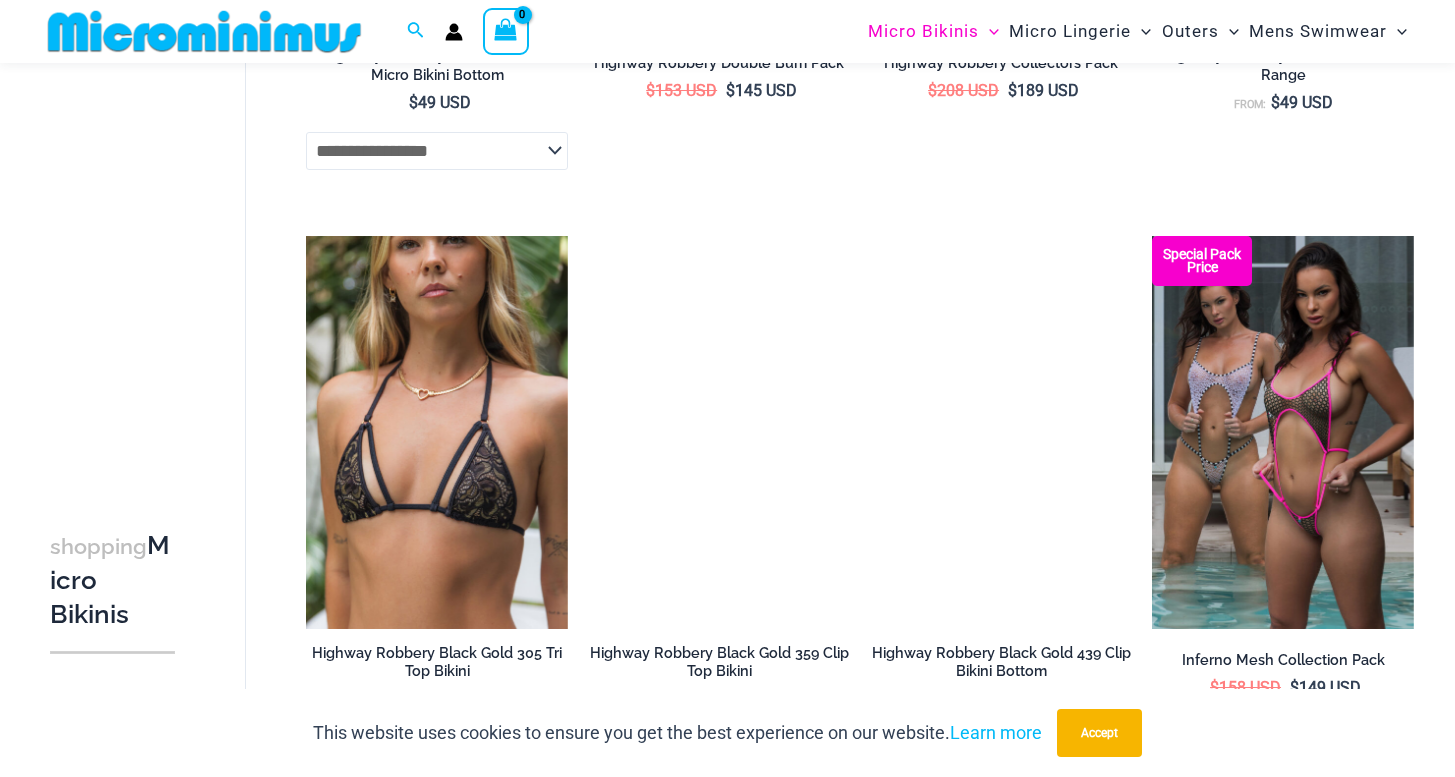 scroll, scrollTop: 4416, scrollLeft: 0, axis: vertical 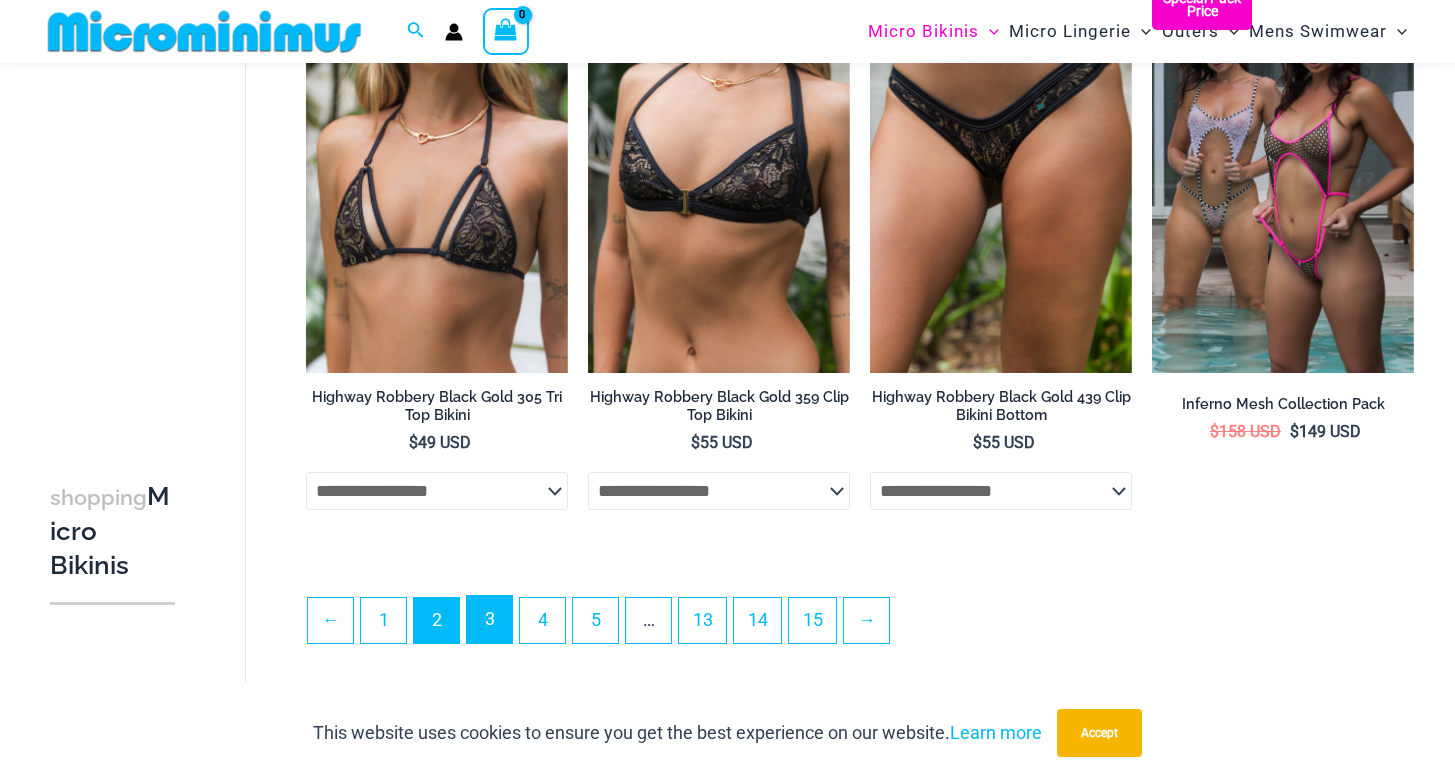 click on "3" at bounding box center (489, 619) 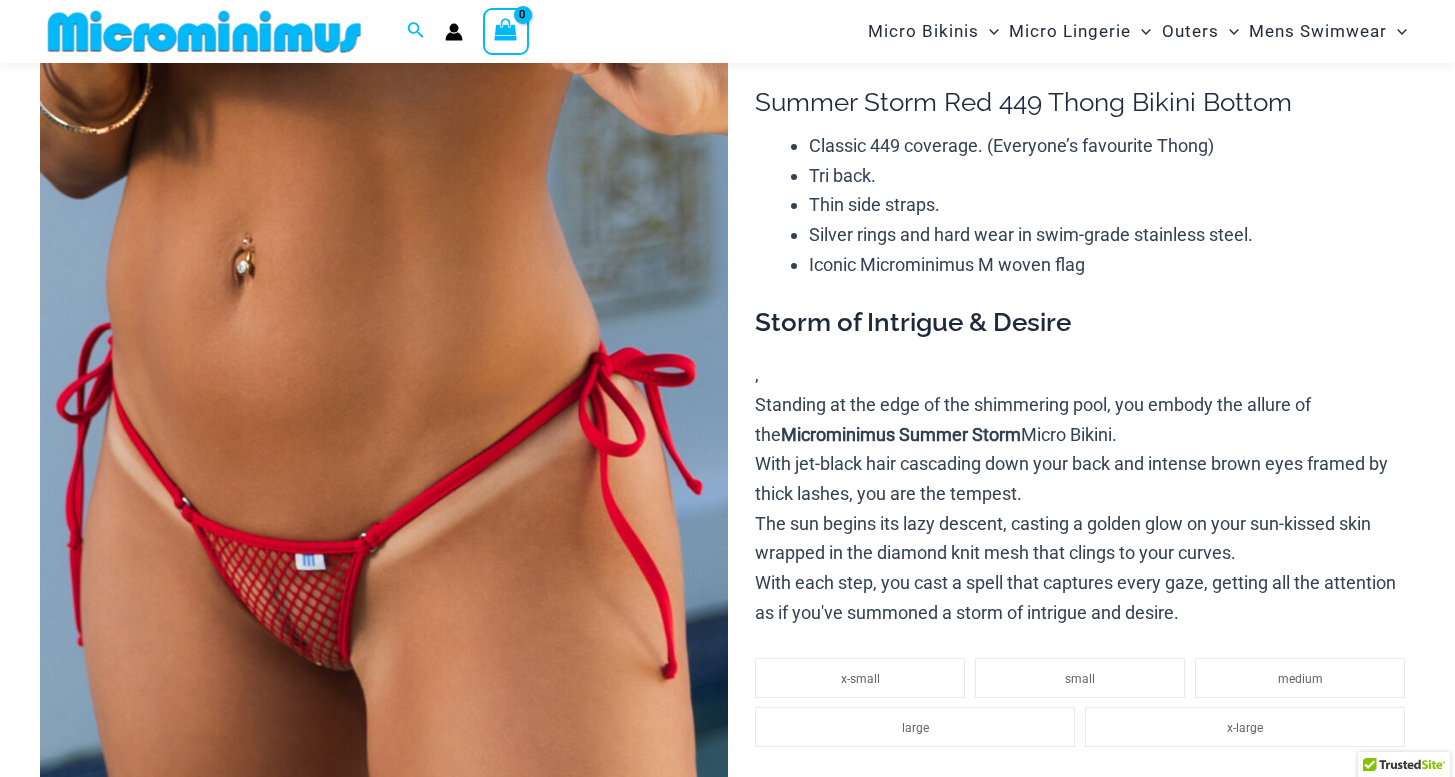 scroll, scrollTop: 243, scrollLeft: 0, axis: vertical 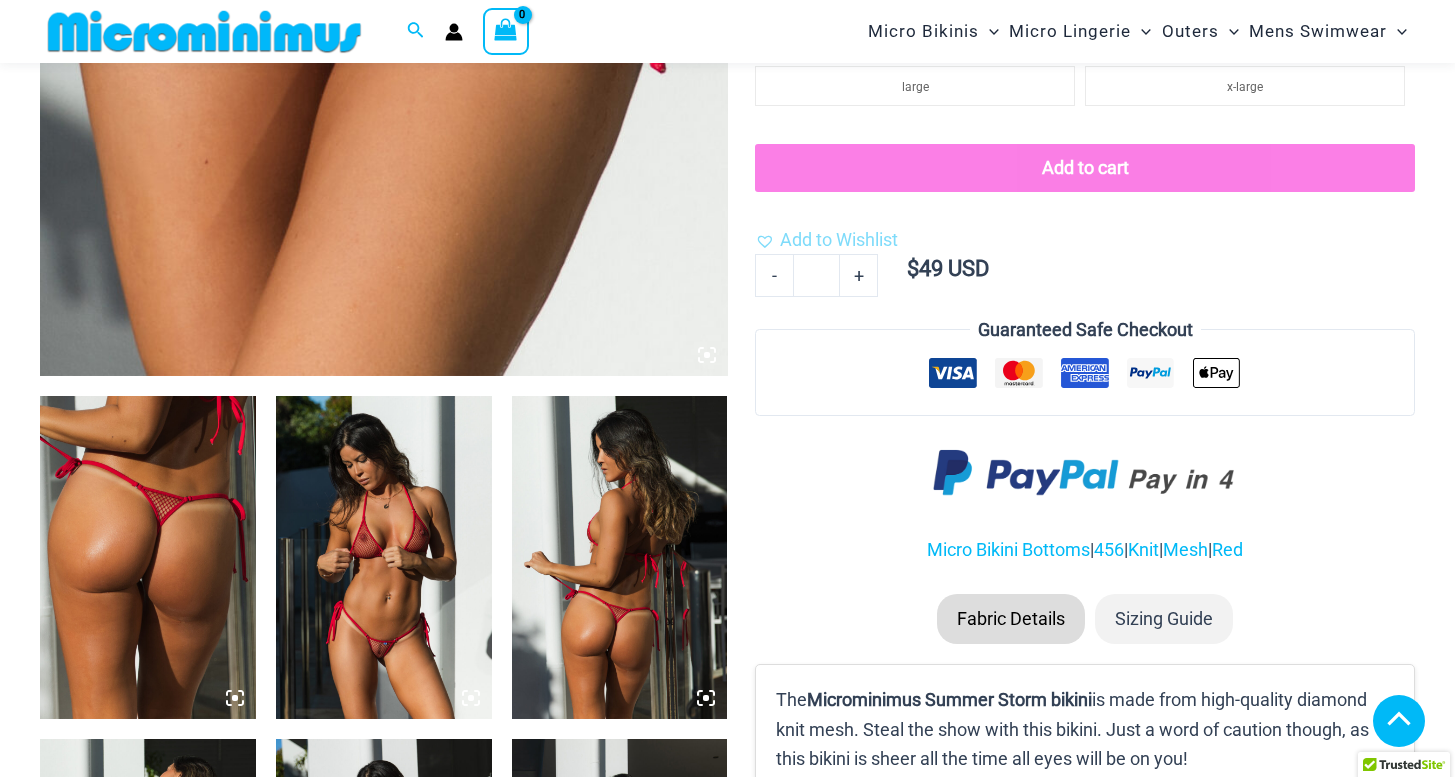 click at bounding box center (384, 558) 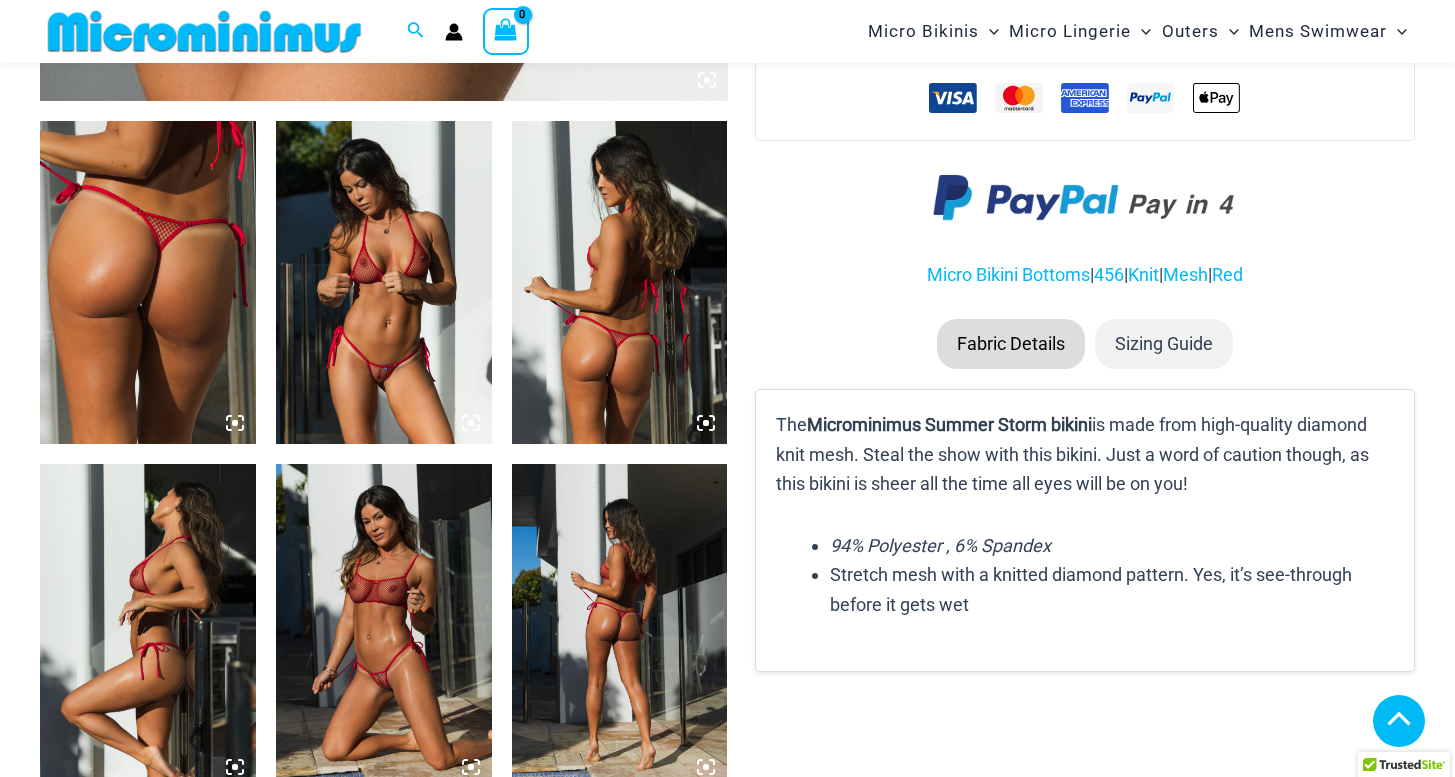 scroll, scrollTop: 1153, scrollLeft: 0, axis: vertical 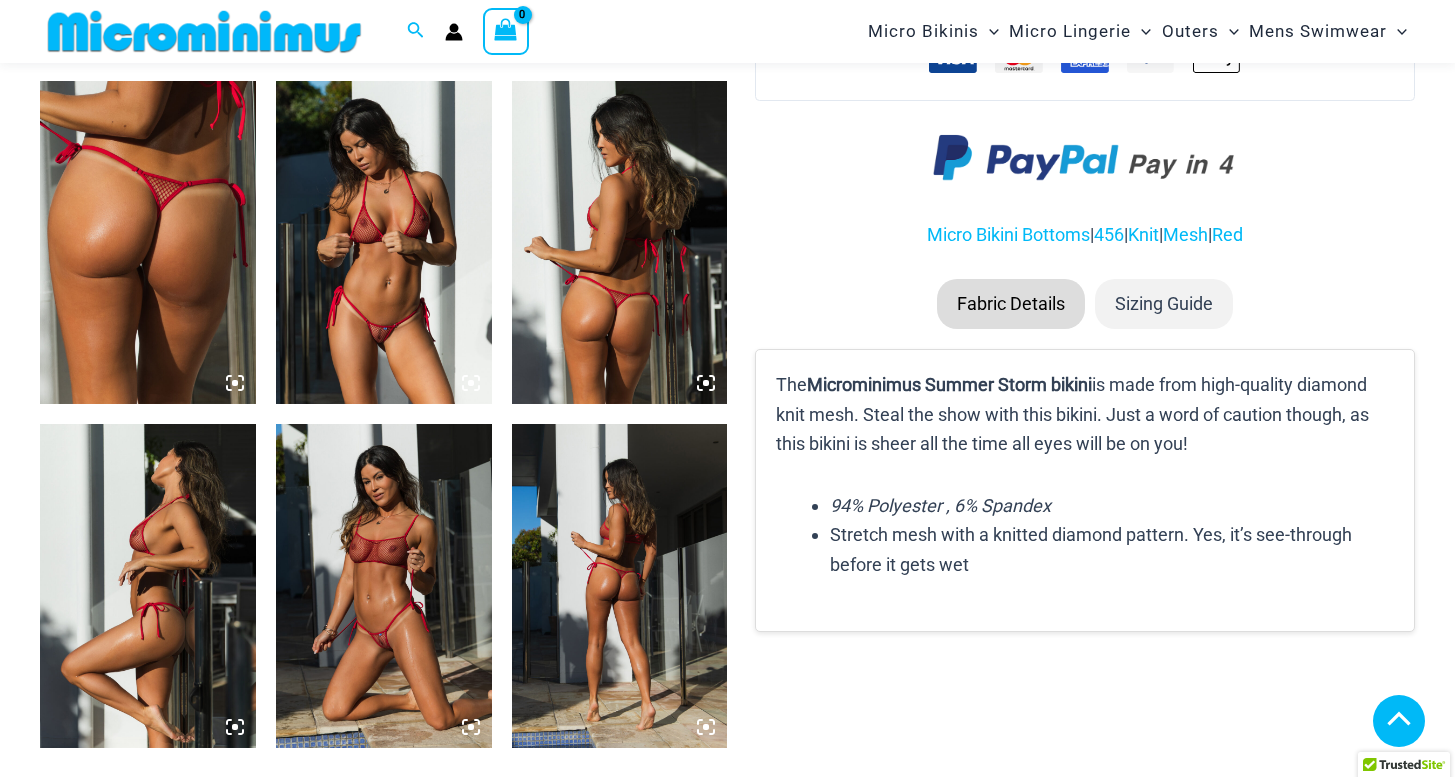 click at bounding box center [384, 243] 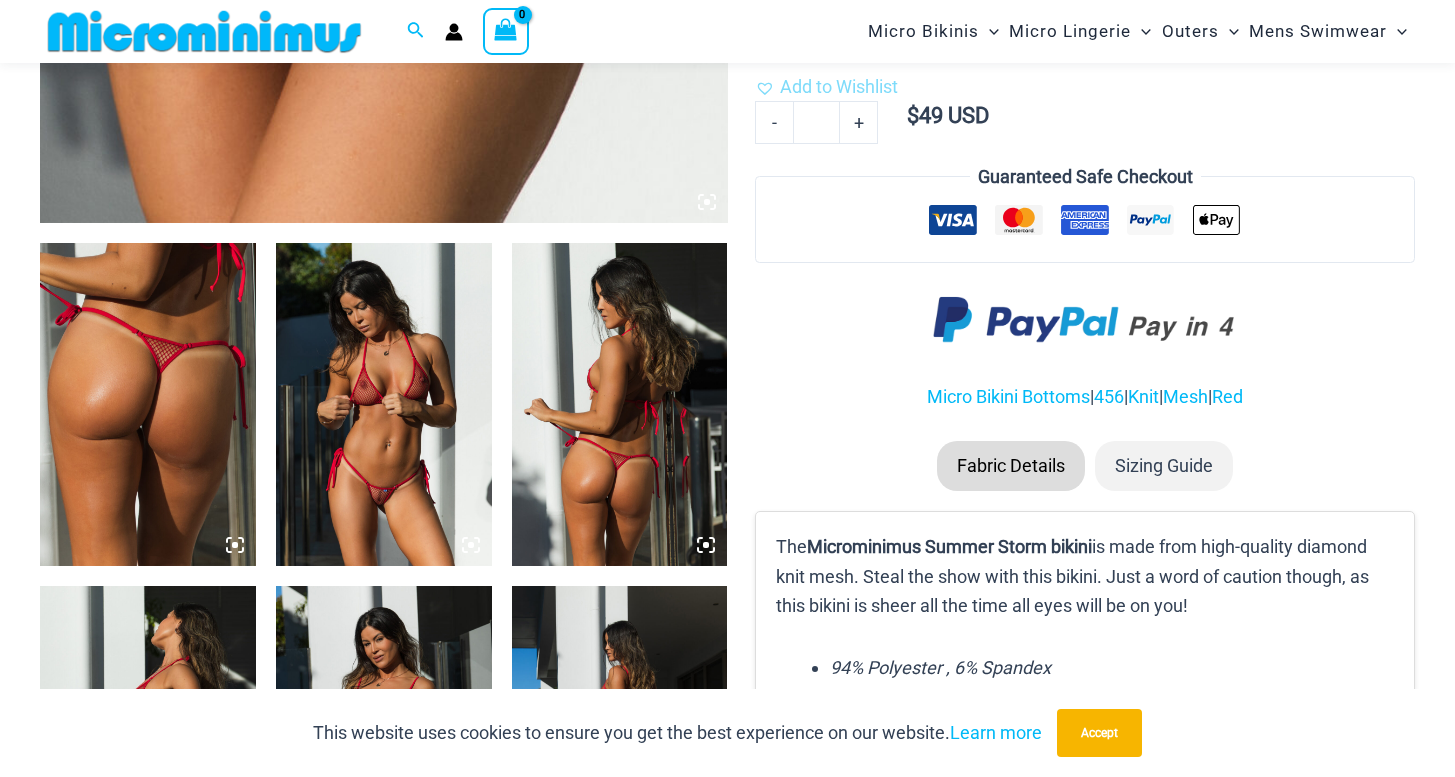 scroll, scrollTop: 1121, scrollLeft: 0, axis: vertical 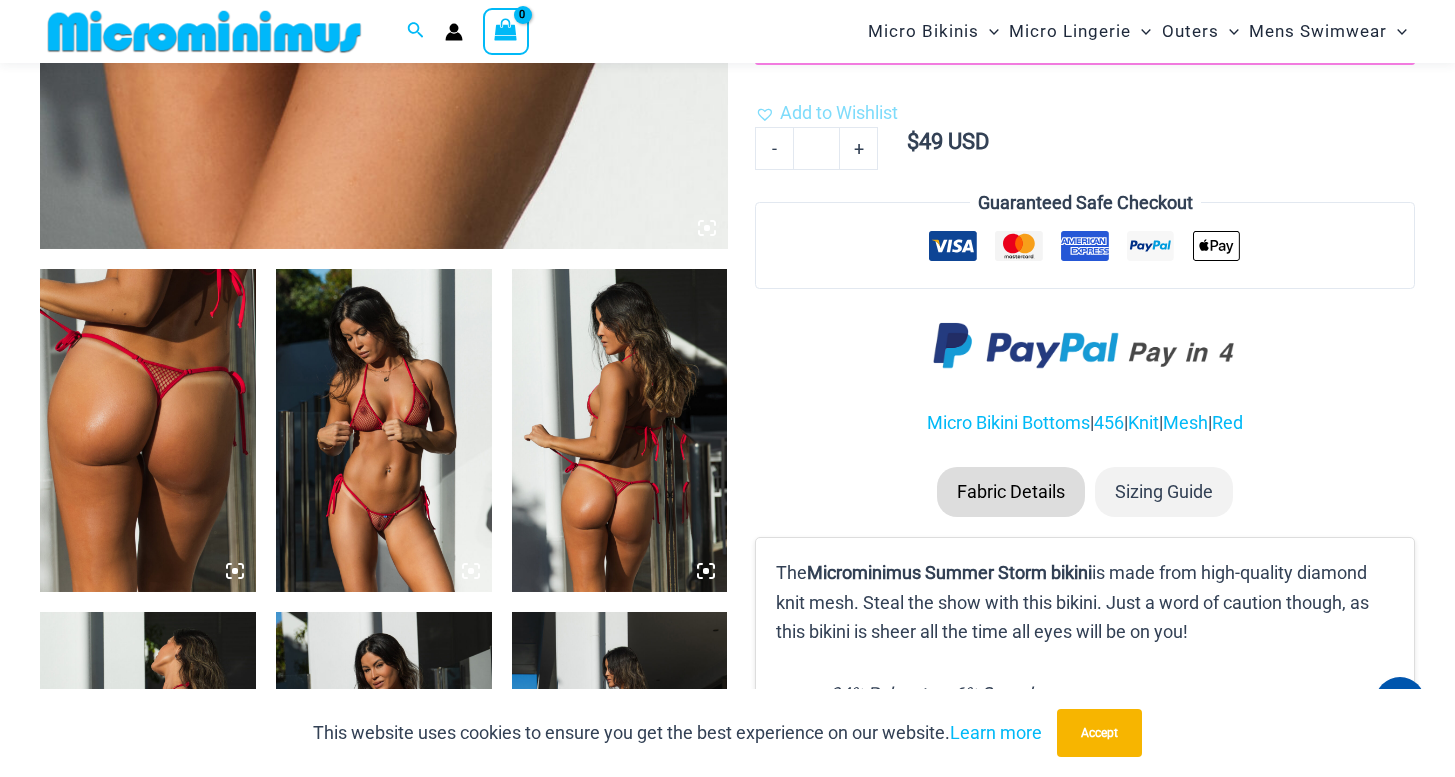 click at bounding box center (384, 431) 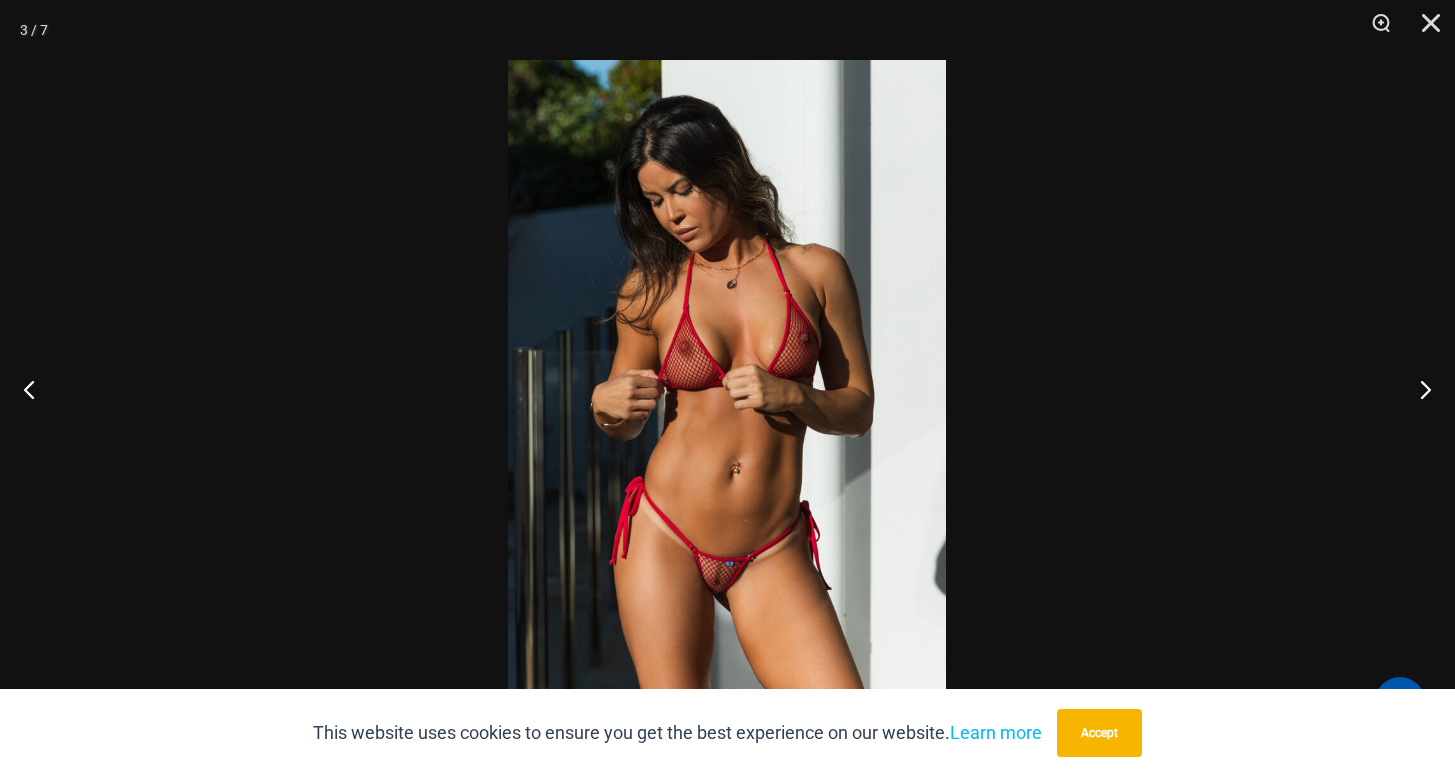 click at bounding box center [727, 388] 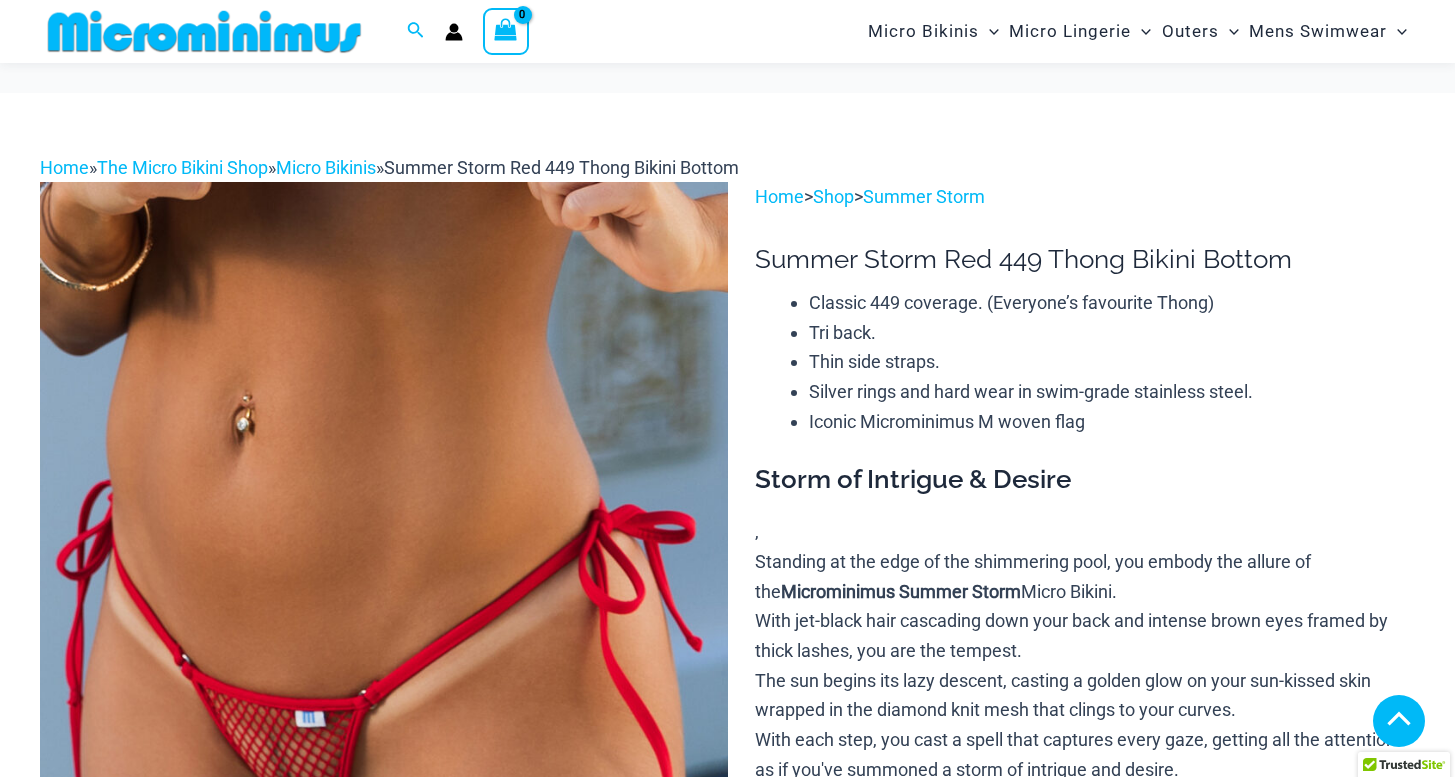scroll, scrollTop: 1185, scrollLeft: 0, axis: vertical 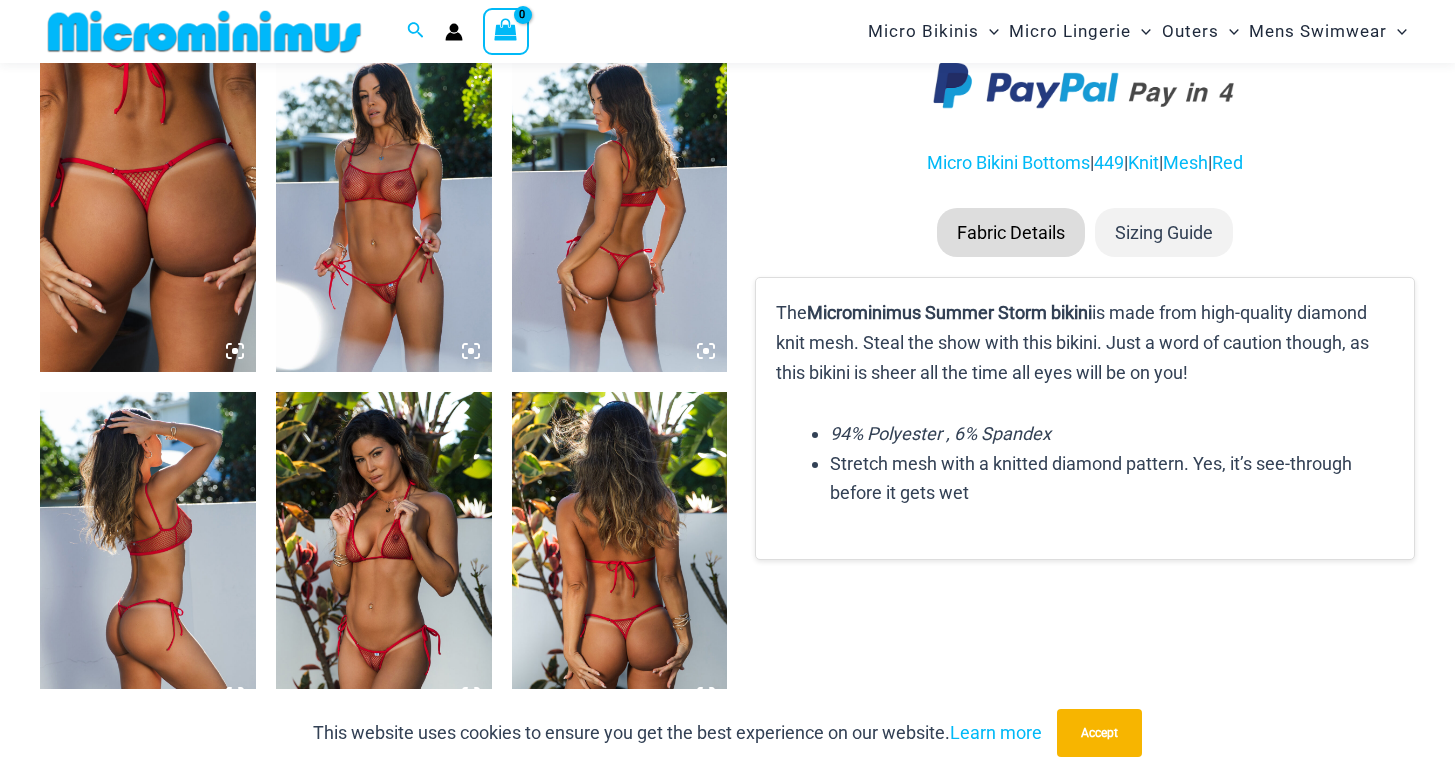 click at bounding box center (384, 211) 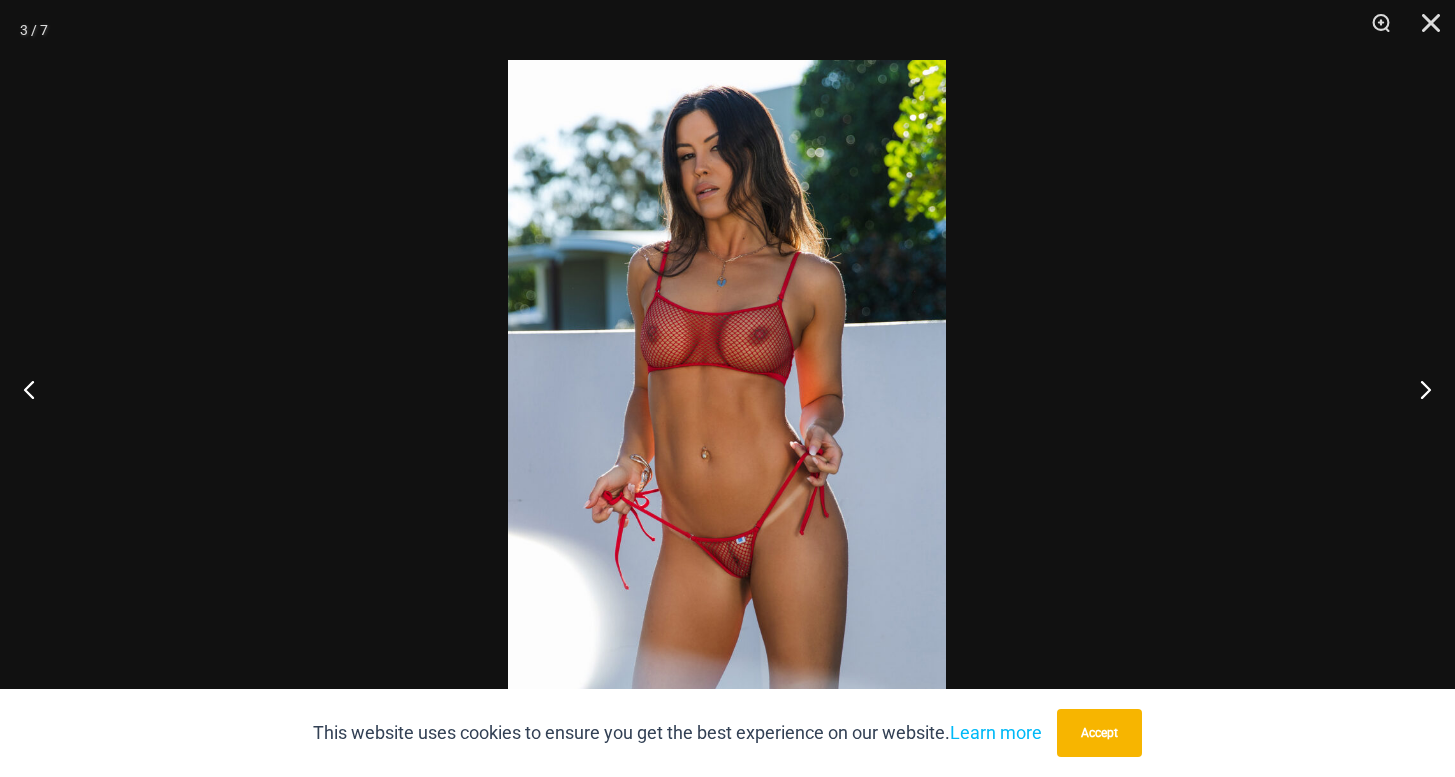 click at bounding box center (727, 388) 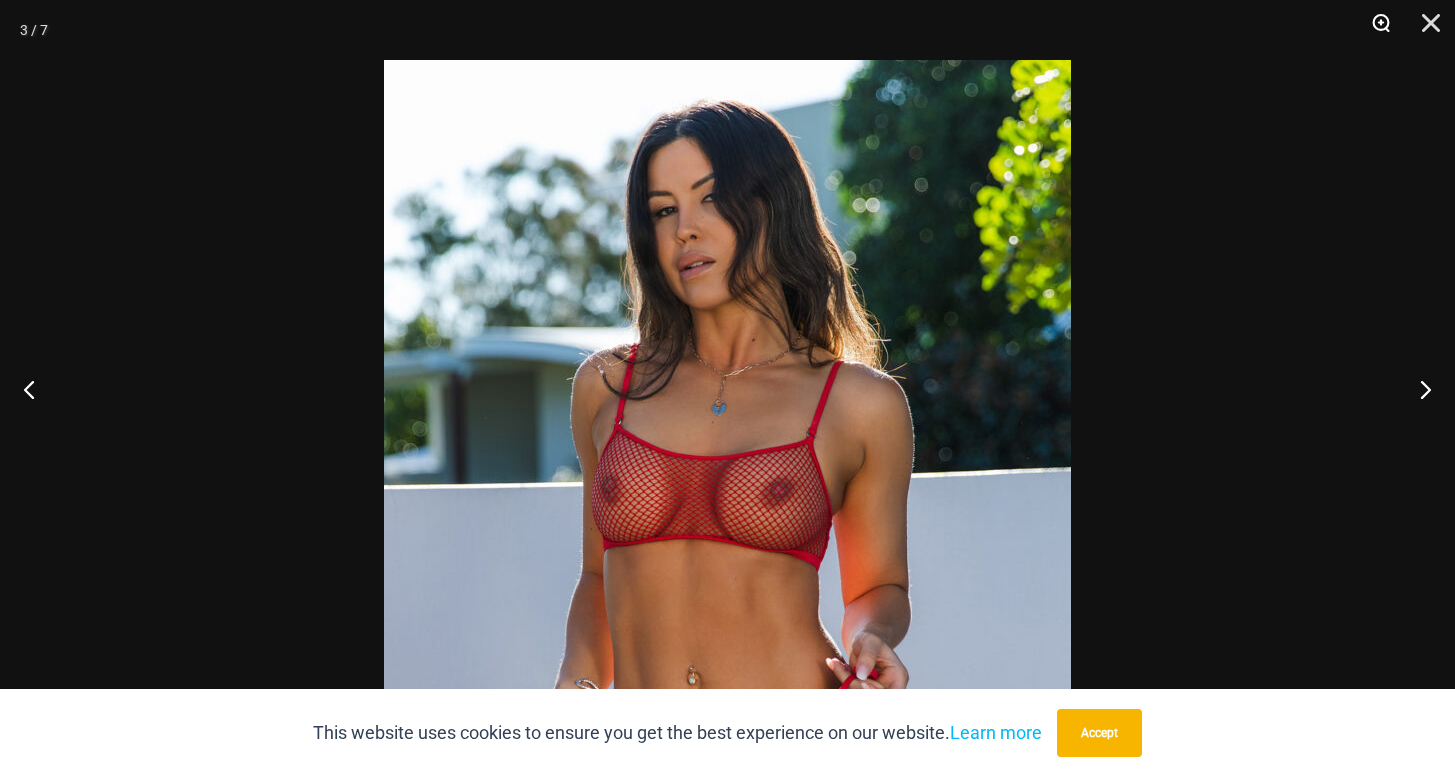 click at bounding box center [1374, 30] 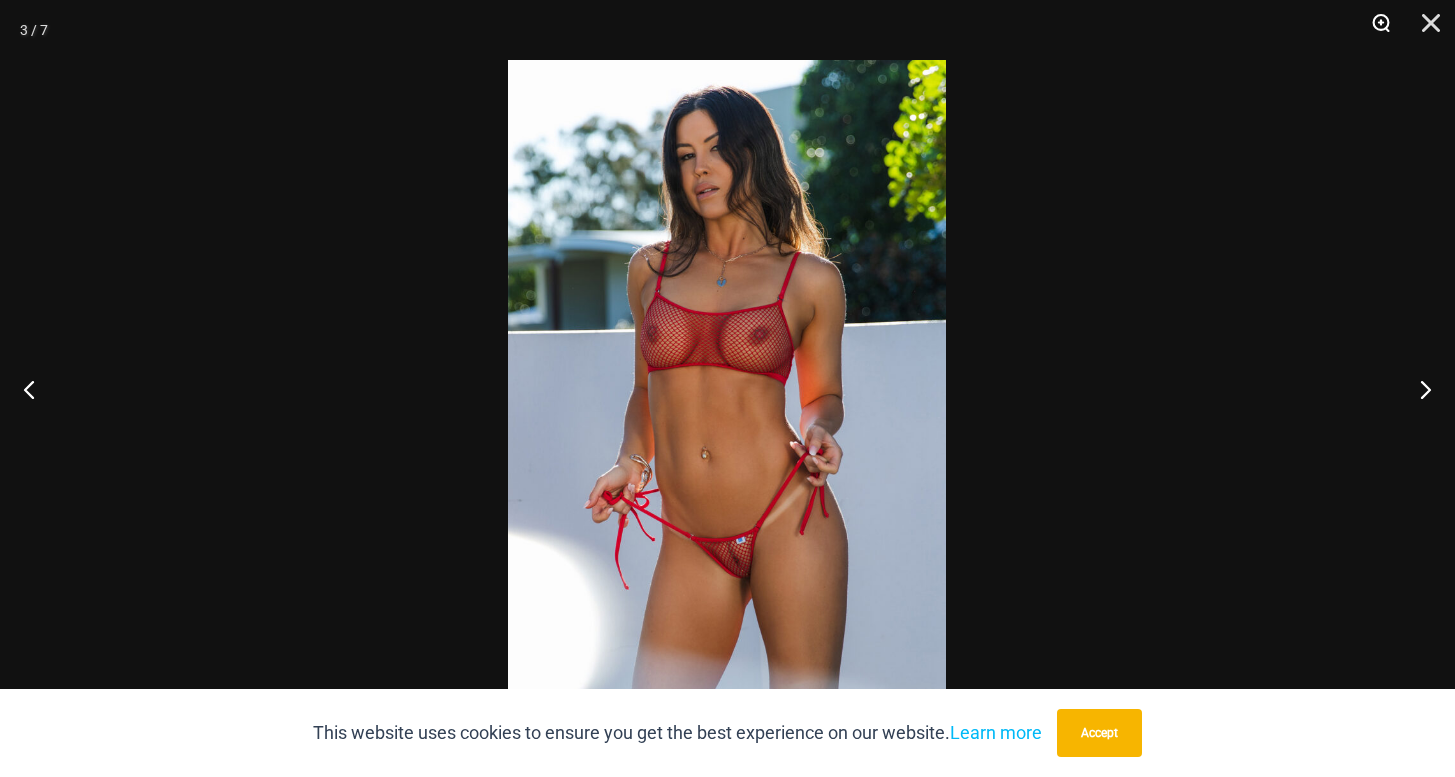 click at bounding box center [1374, 30] 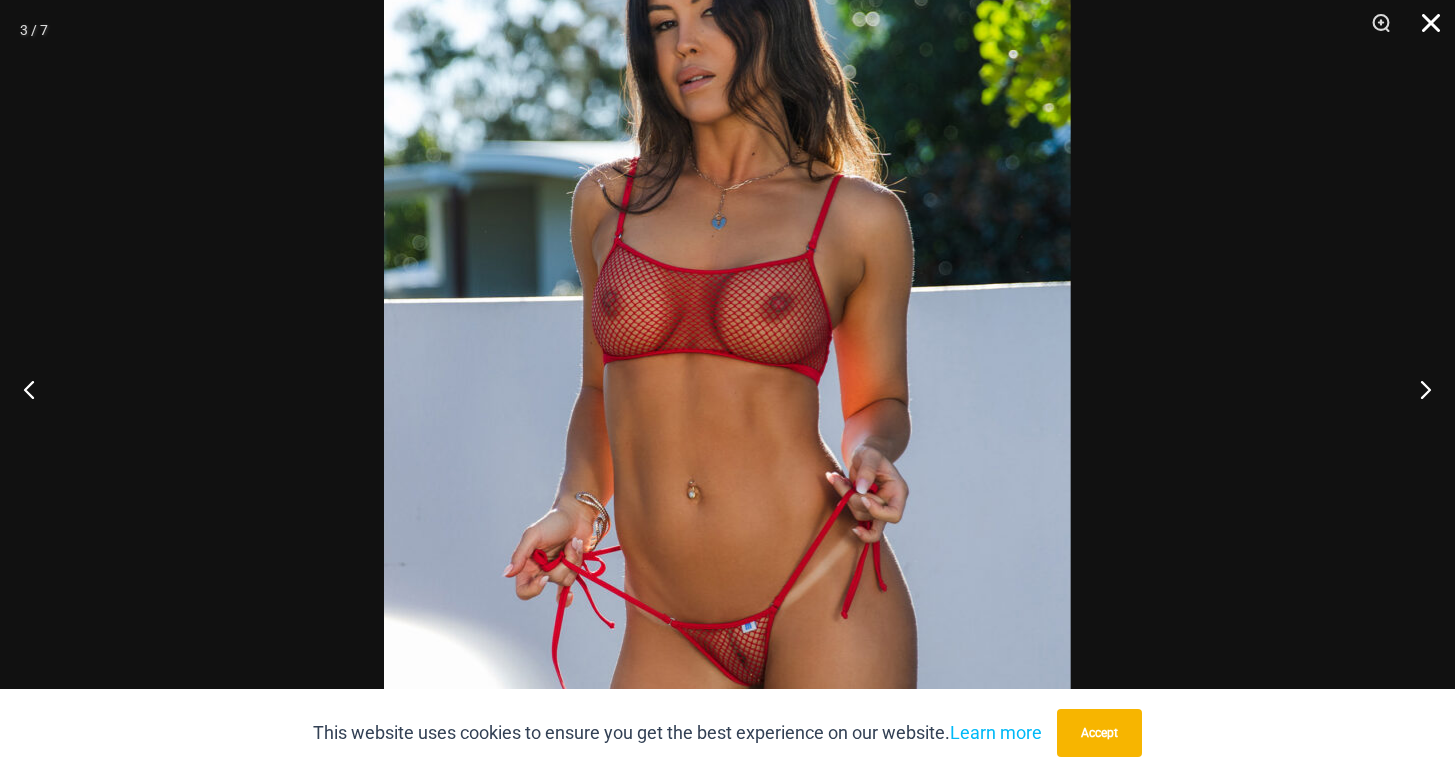 click at bounding box center [1424, 30] 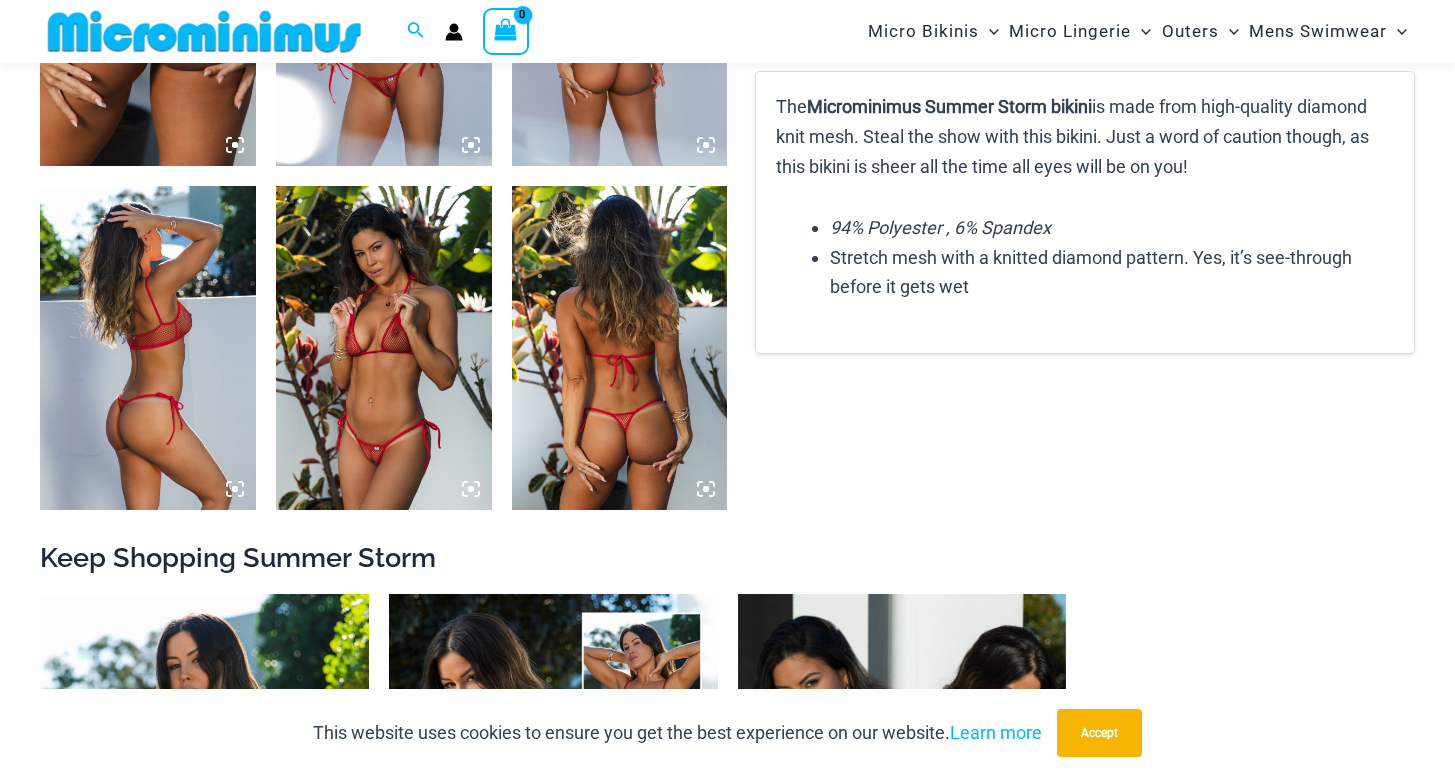 scroll, scrollTop: 796, scrollLeft: 0, axis: vertical 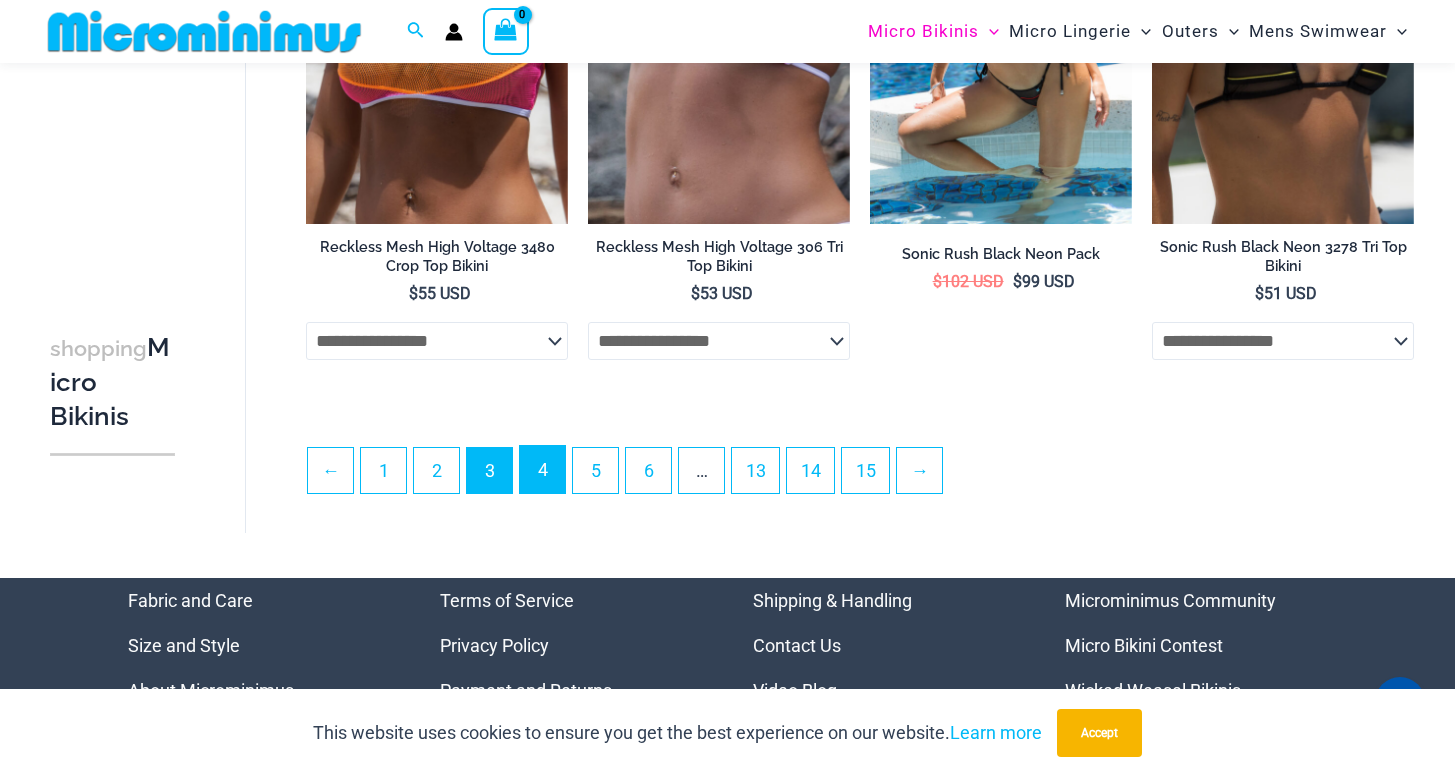click on "4" at bounding box center [542, 469] 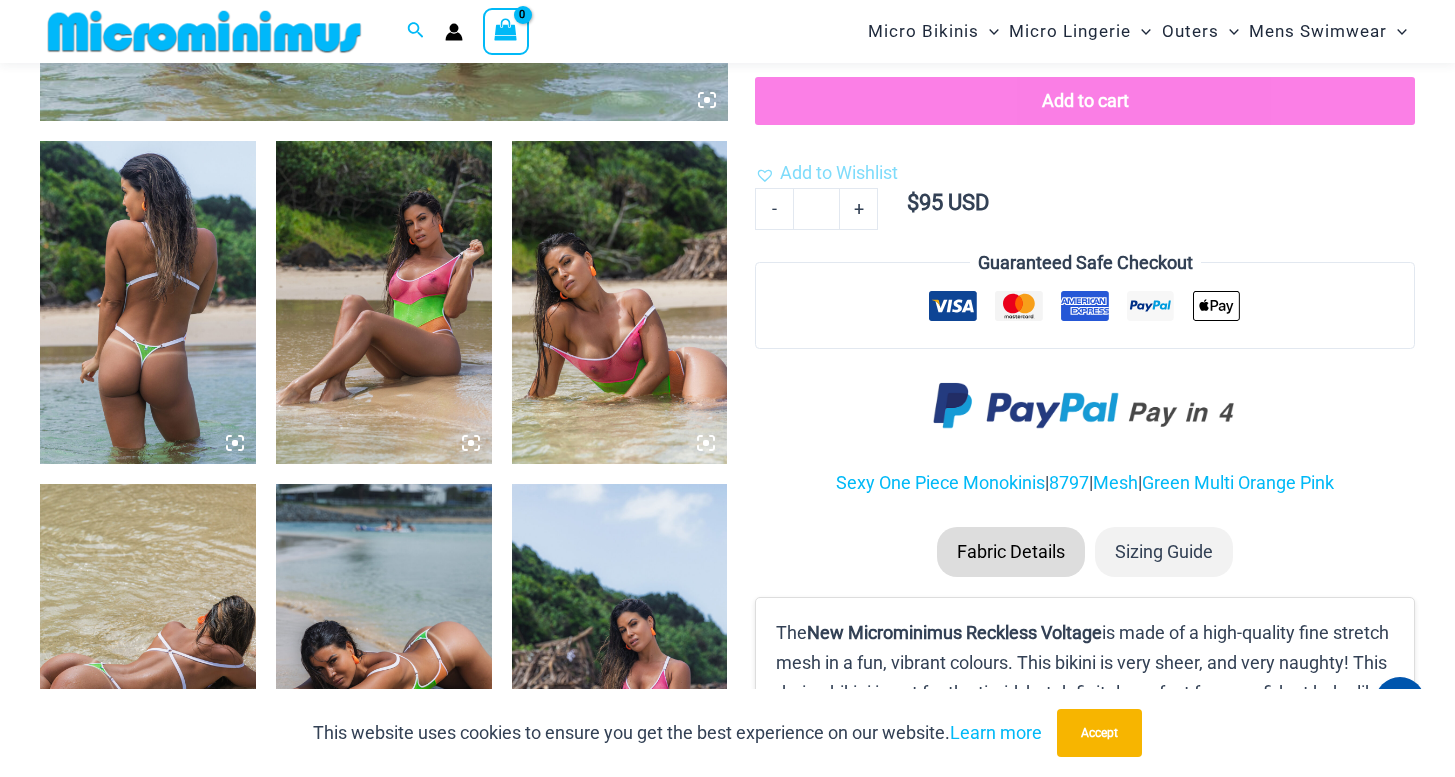 scroll, scrollTop: 1287, scrollLeft: 0, axis: vertical 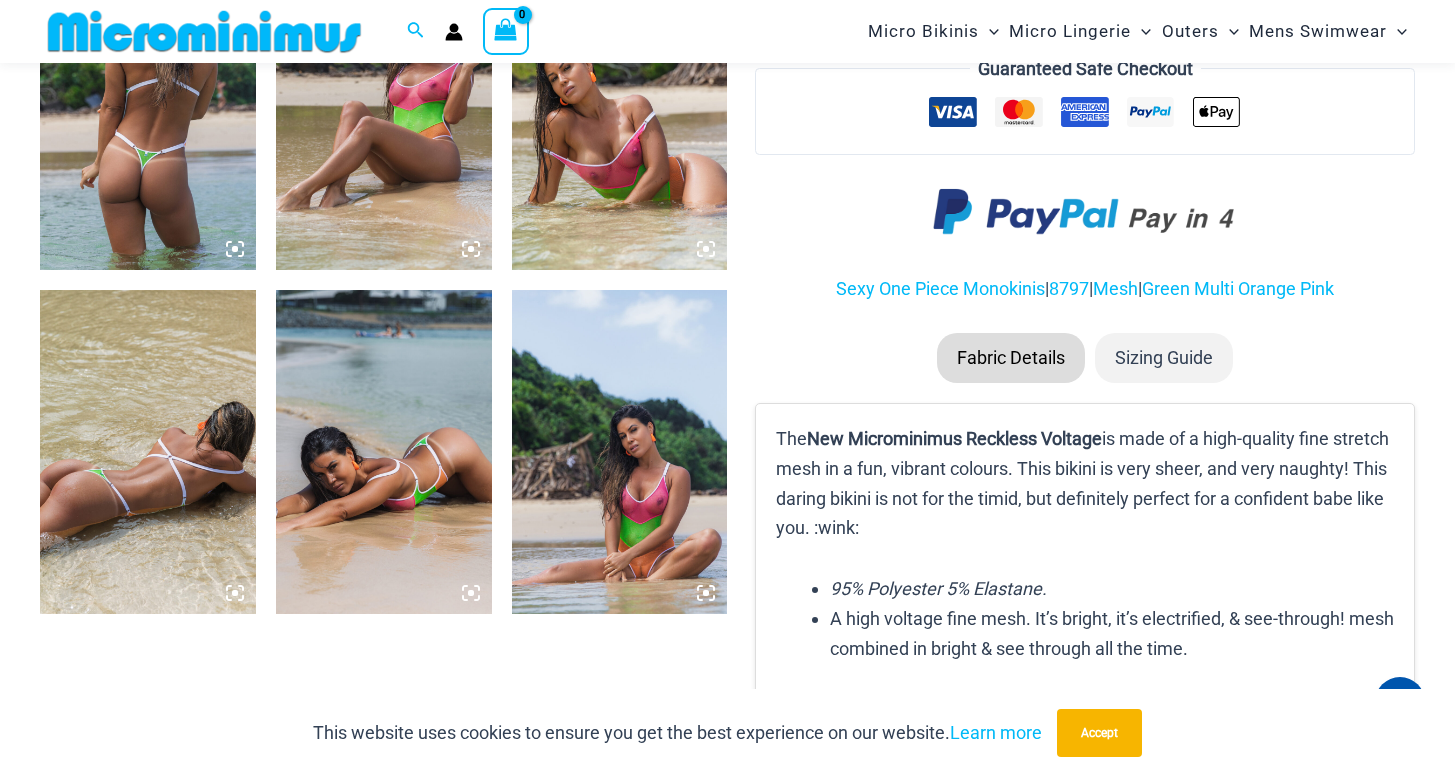 click at bounding box center (620, 452) 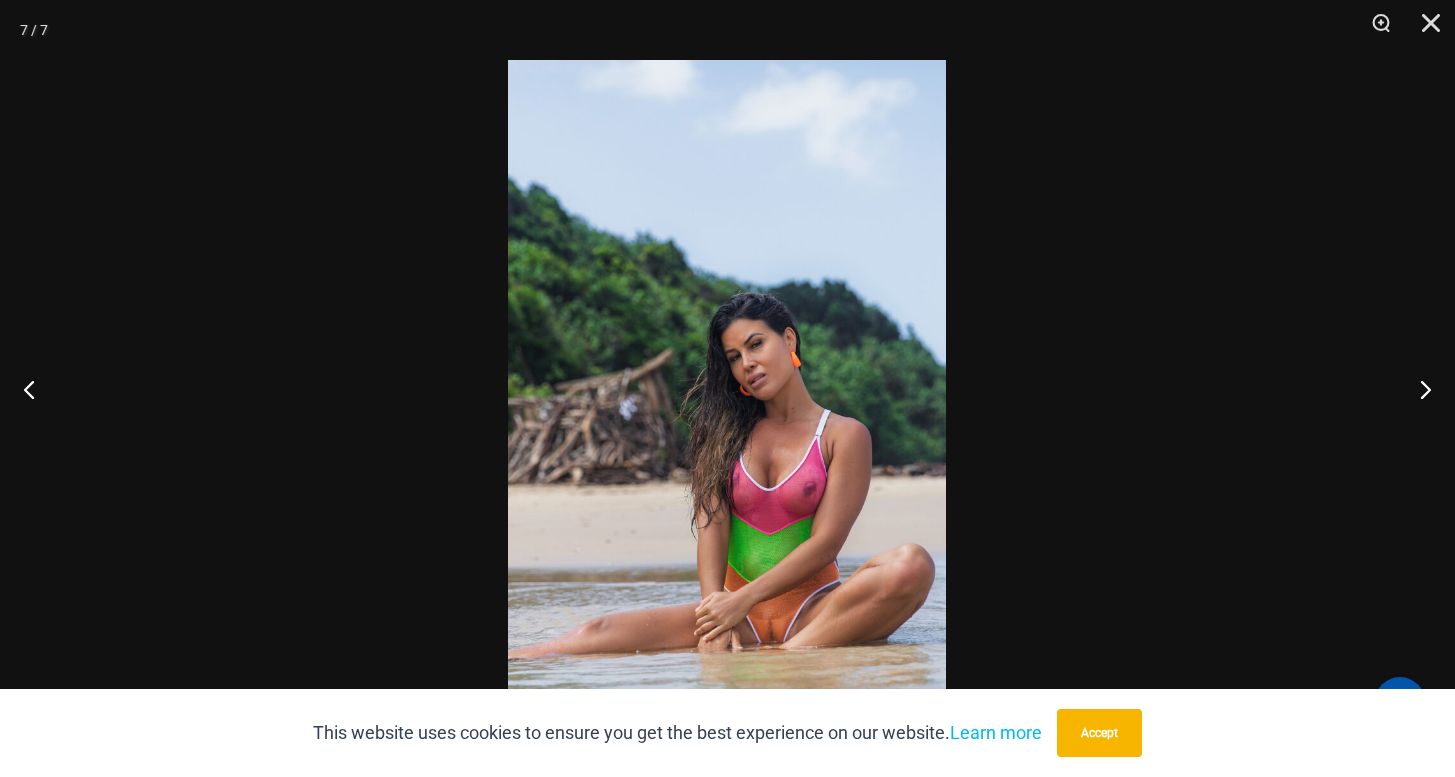 click at bounding box center (727, 388) 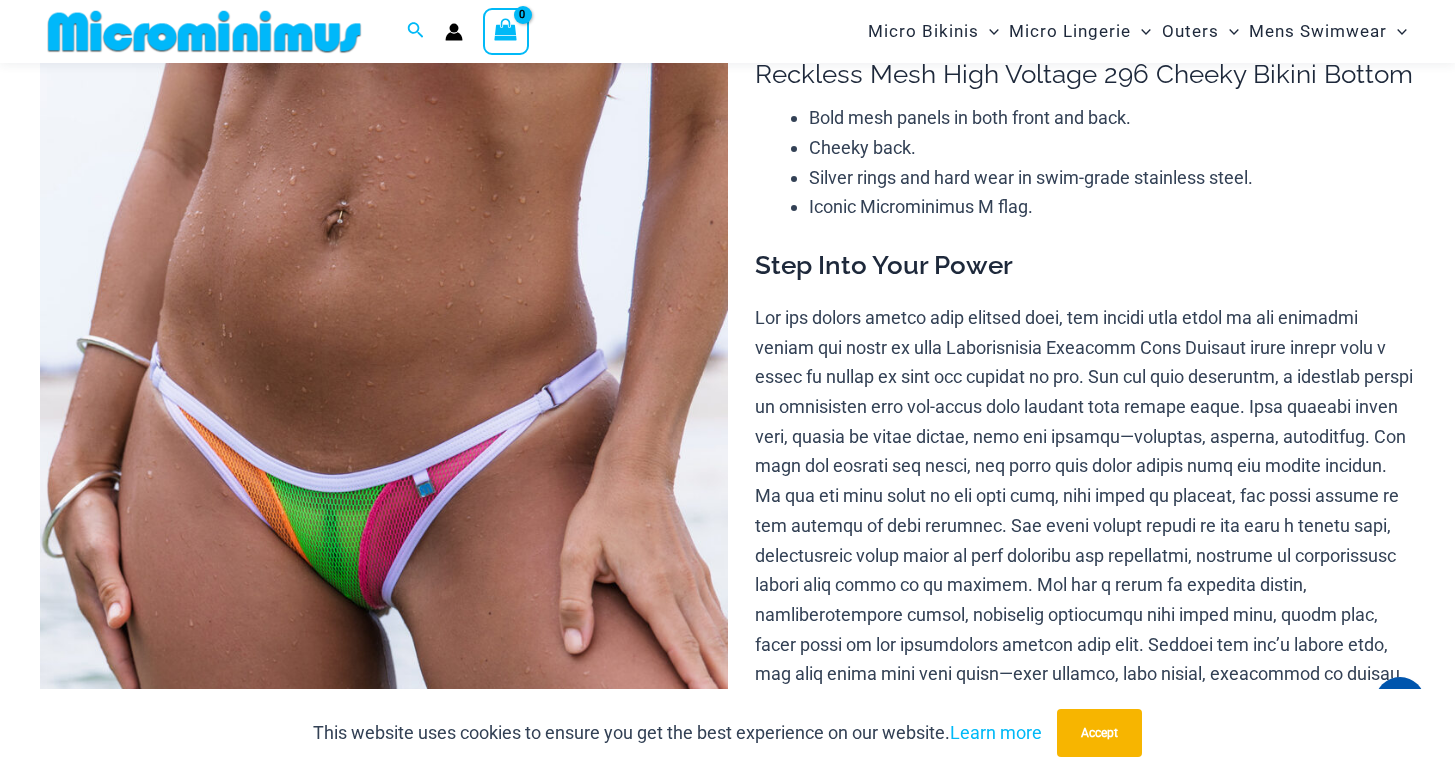 scroll, scrollTop: 189, scrollLeft: 0, axis: vertical 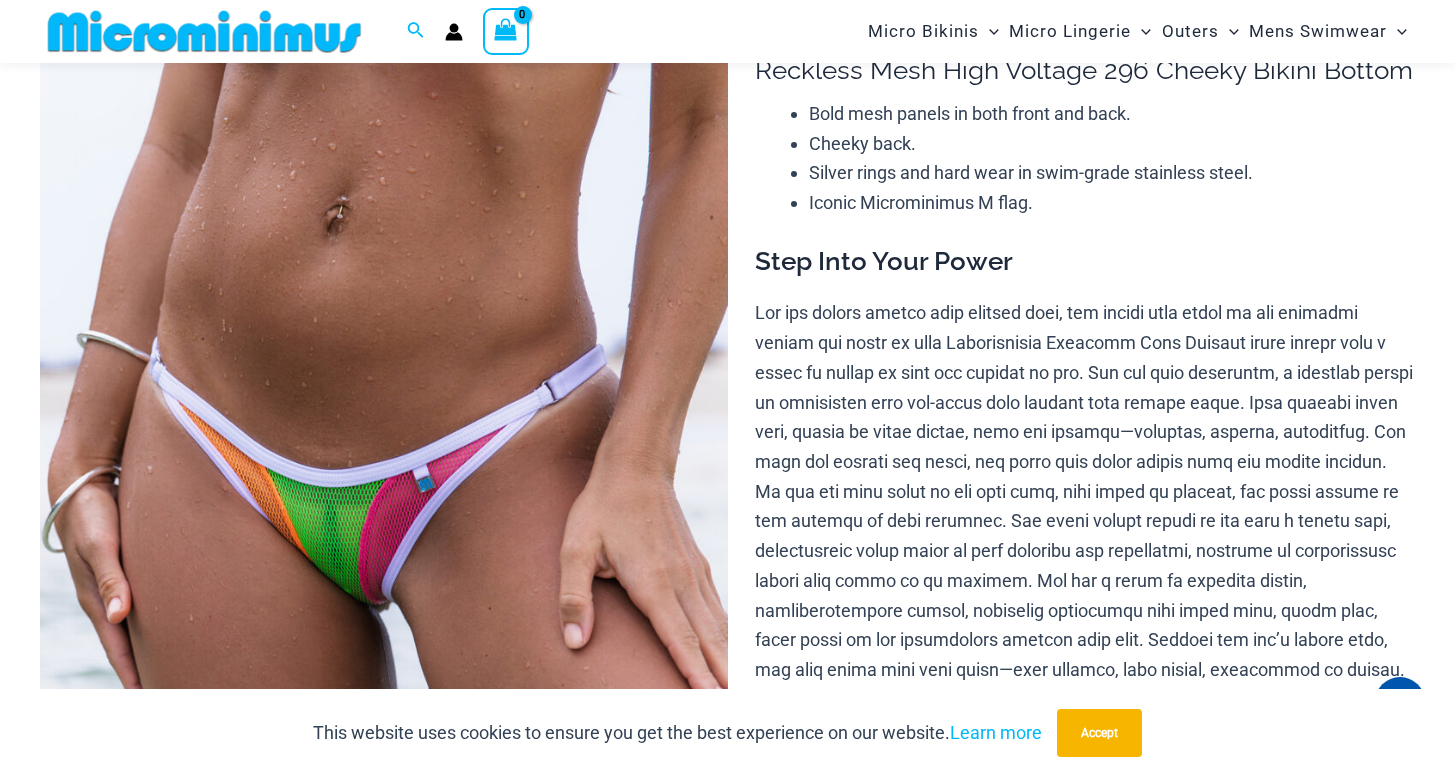 click at bounding box center [384, 508] 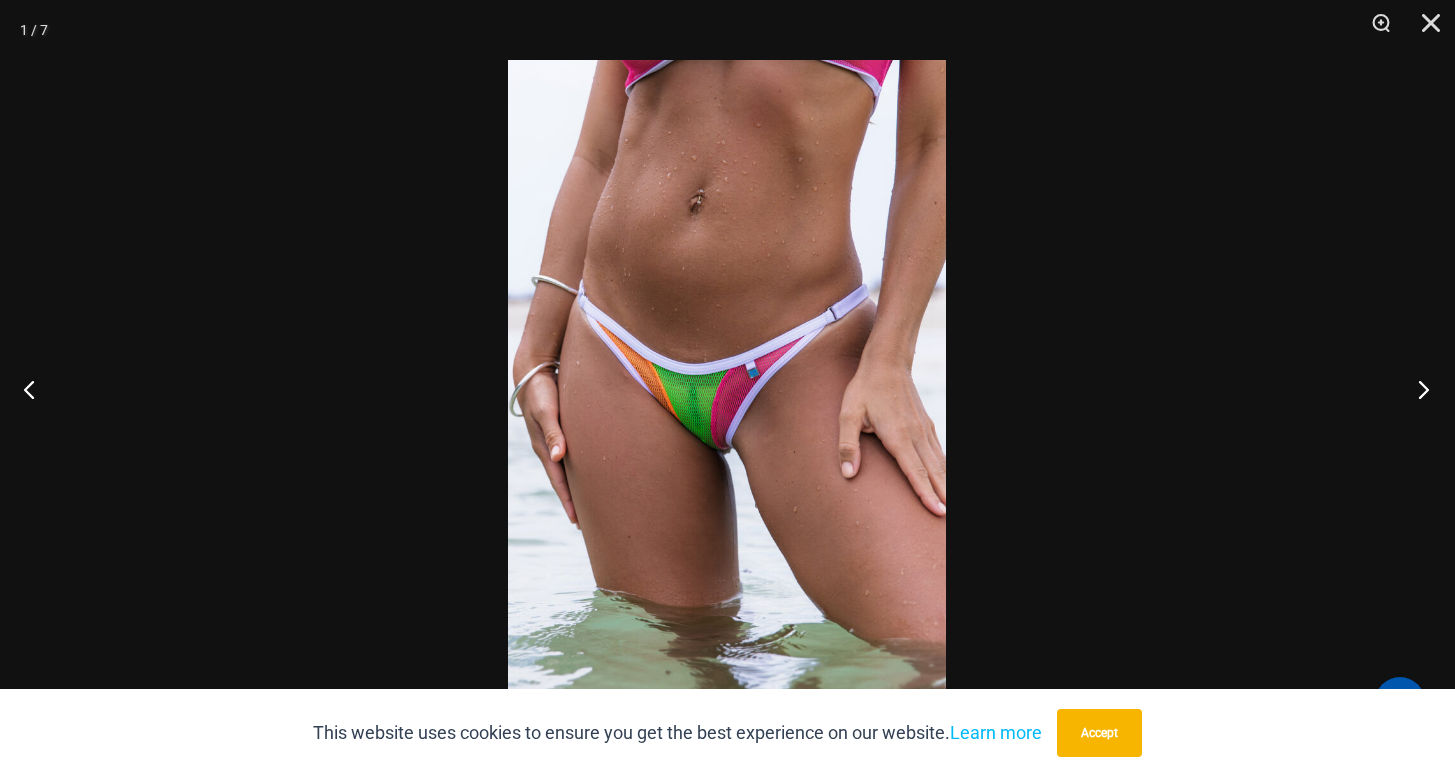 click at bounding box center (1417, 389) 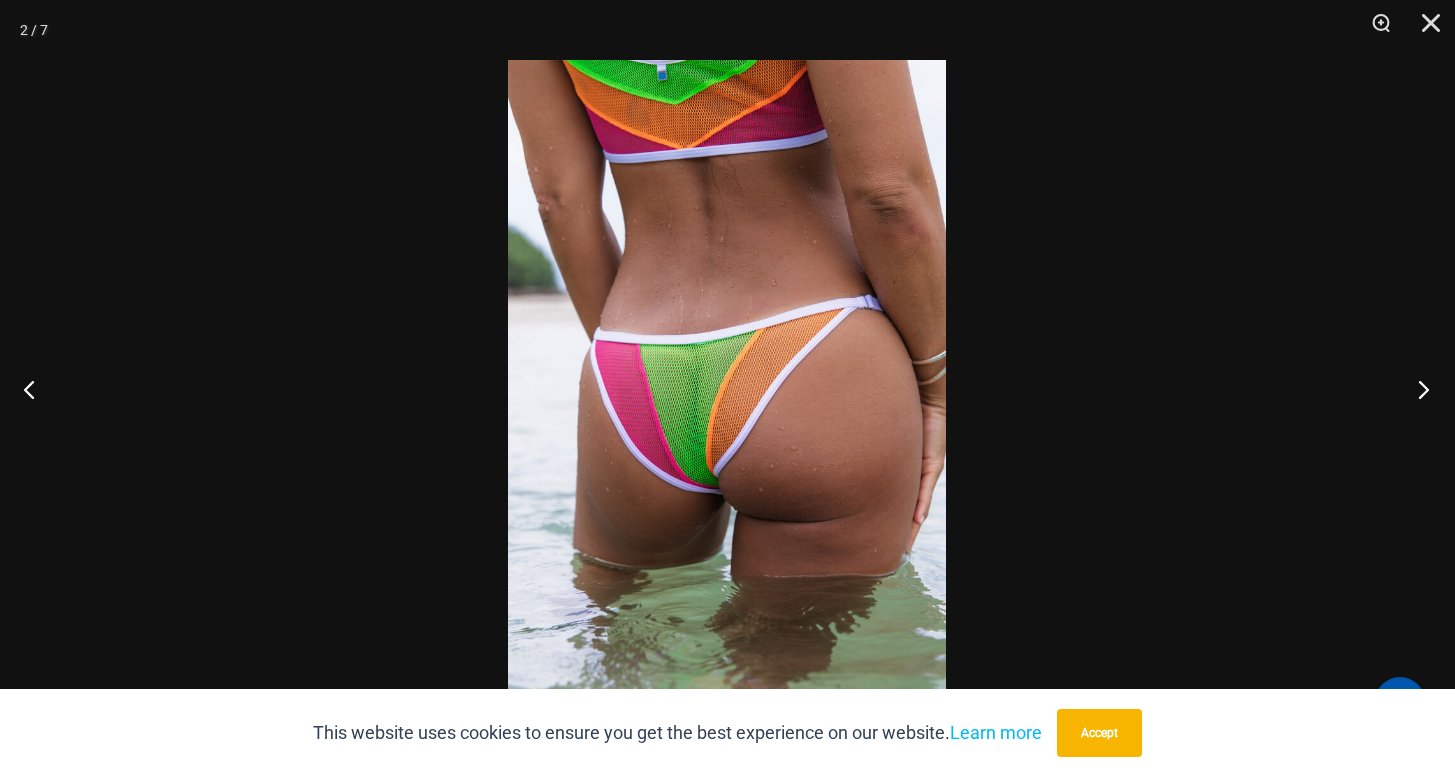 click at bounding box center [1417, 389] 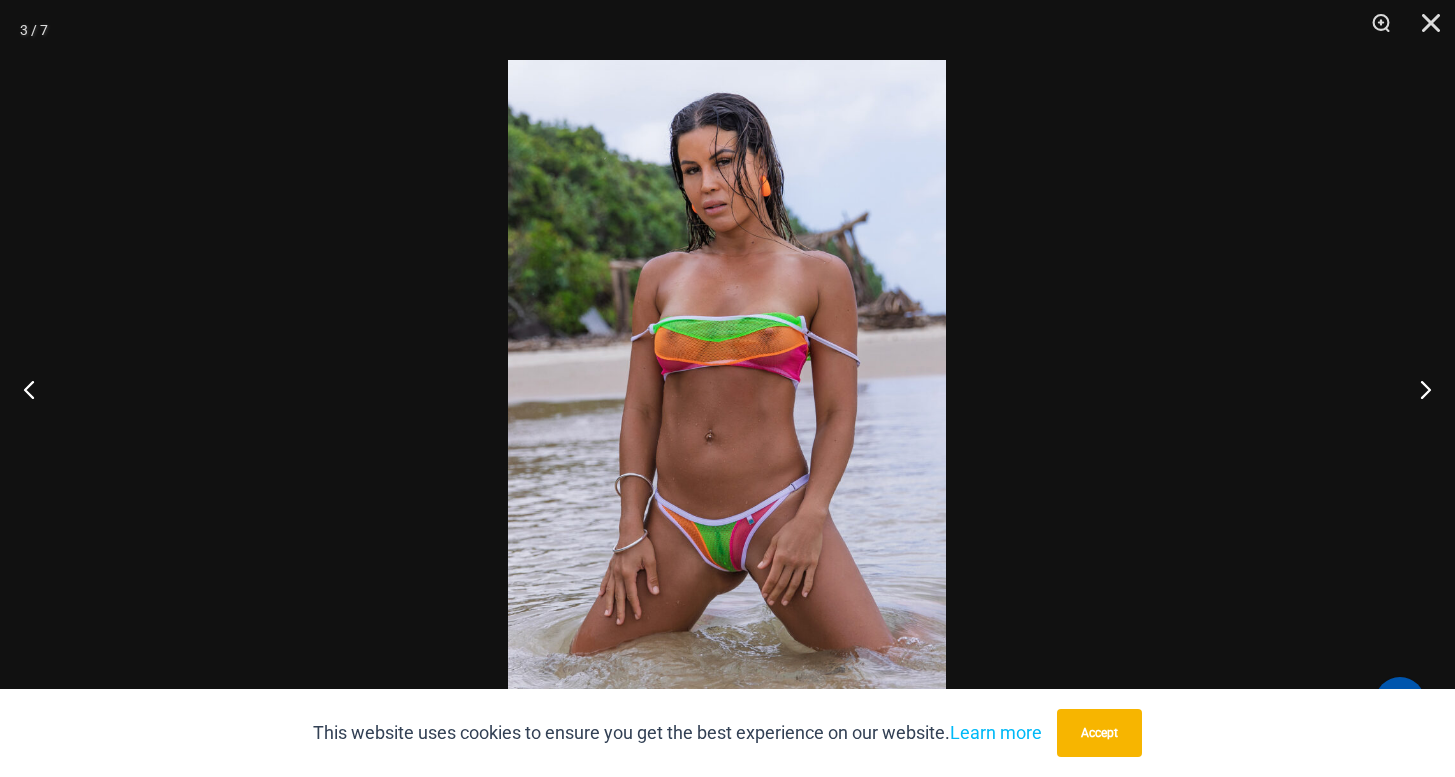 click at bounding box center [727, 388] 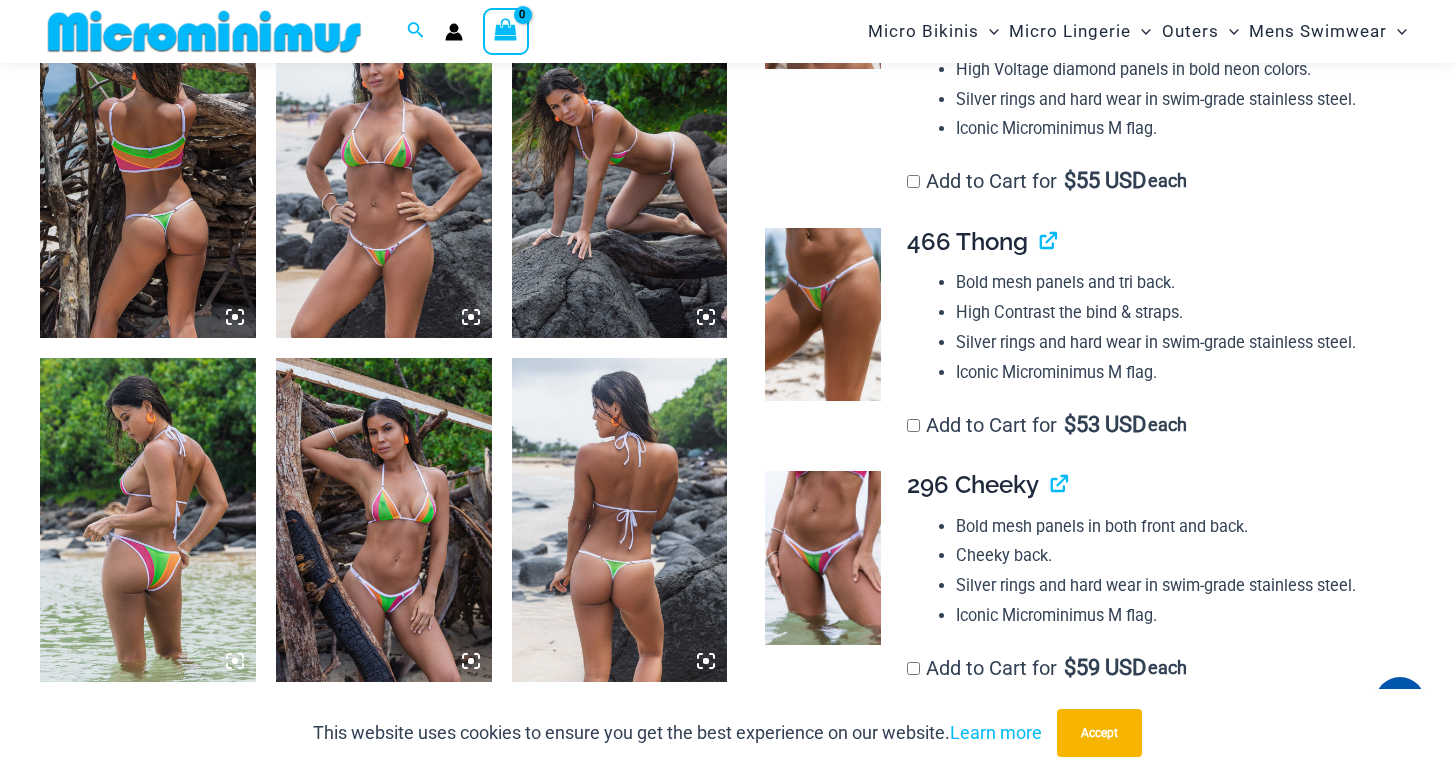 scroll, scrollTop: 674, scrollLeft: 0, axis: vertical 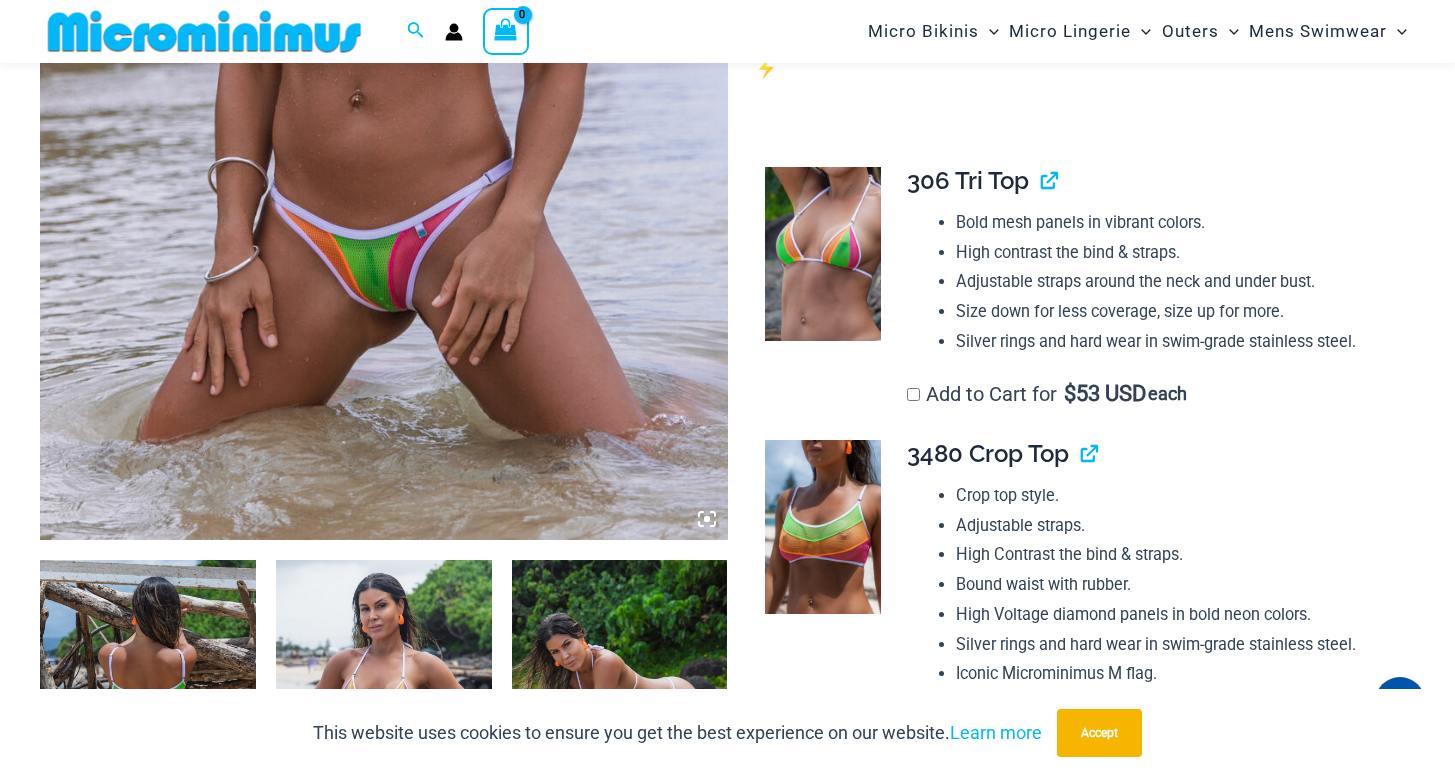 click at bounding box center [384, 23] 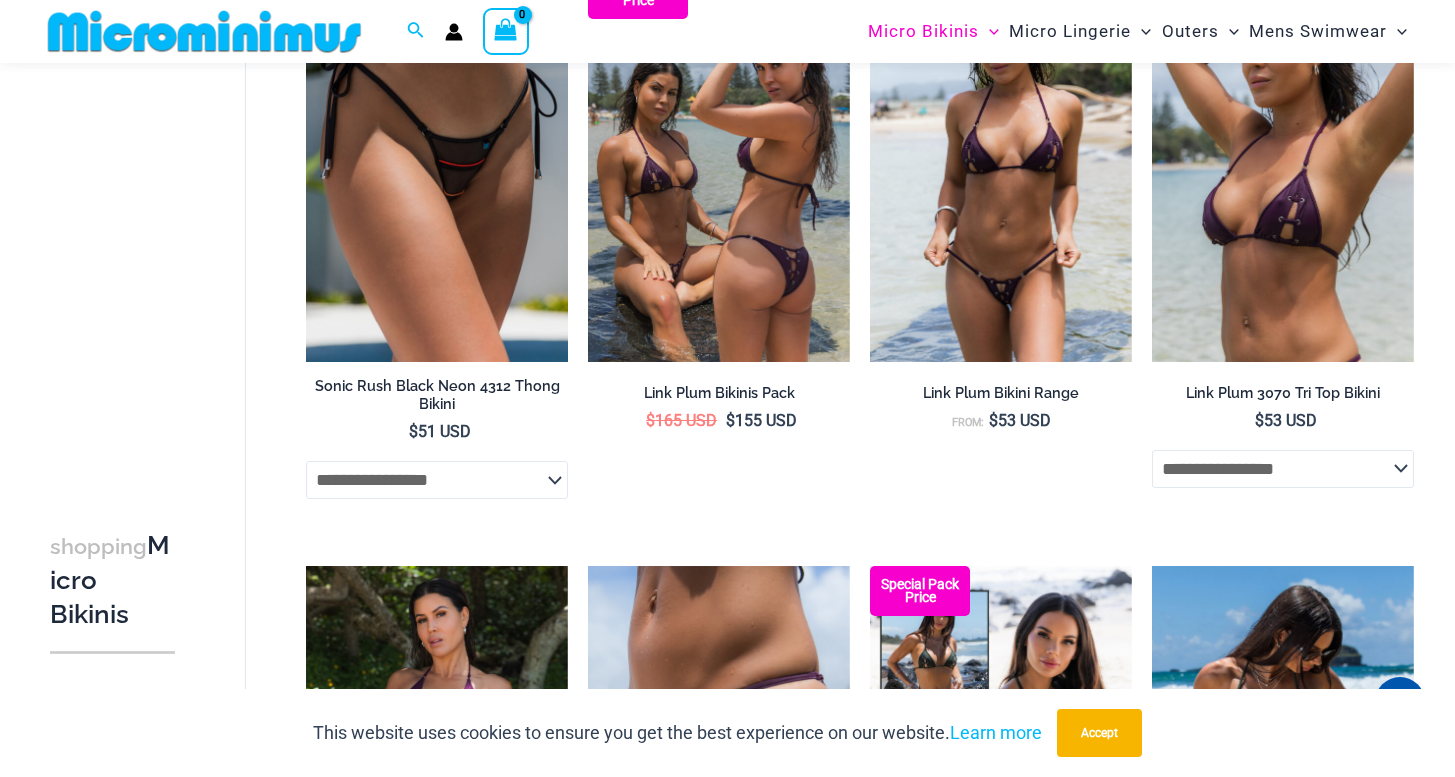 scroll, scrollTop: 295, scrollLeft: 0, axis: vertical 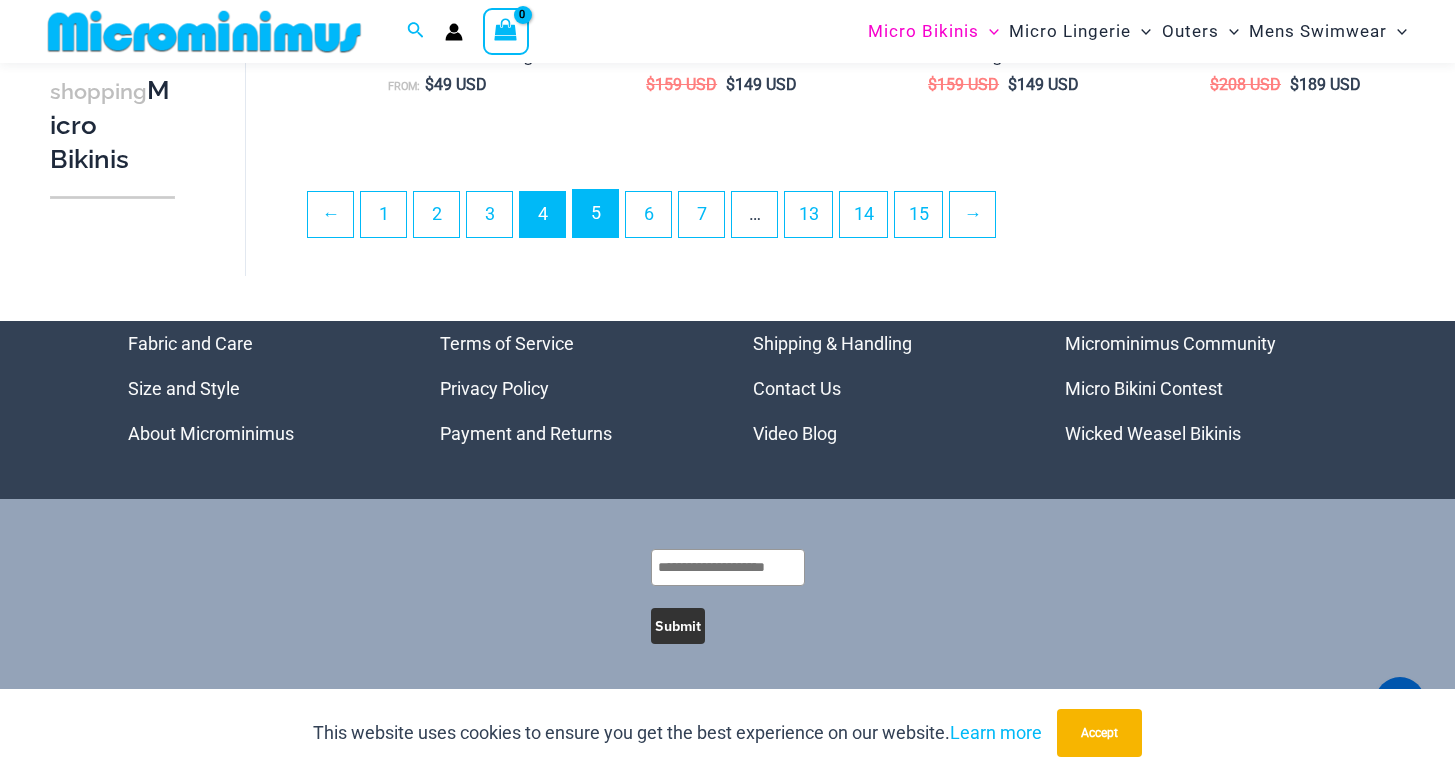 click on "5" at bounding box center (595, 213) 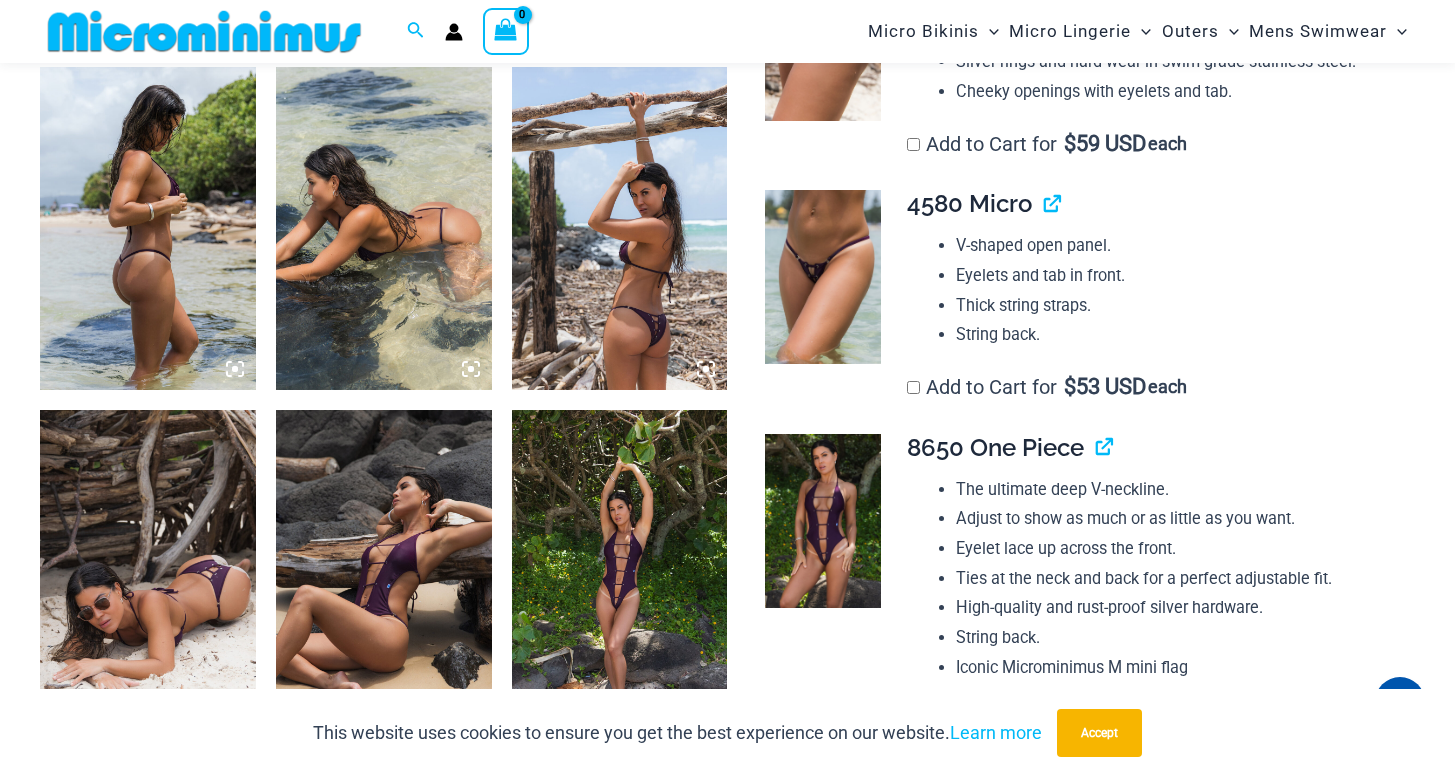 scroll, scrollTop: 1464, scrollLeft: 0, axis: vertical 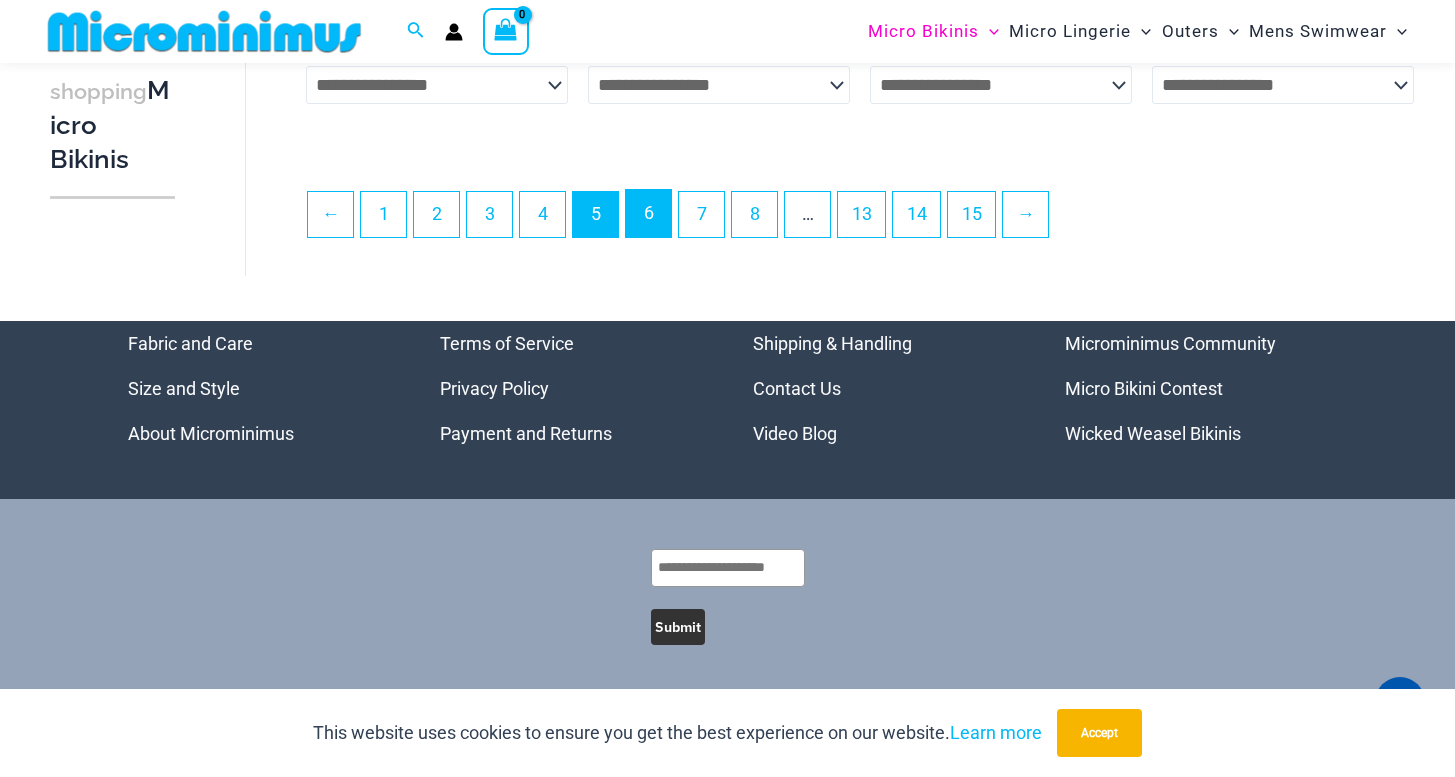 click on "6" at bounding box center (648, 213) 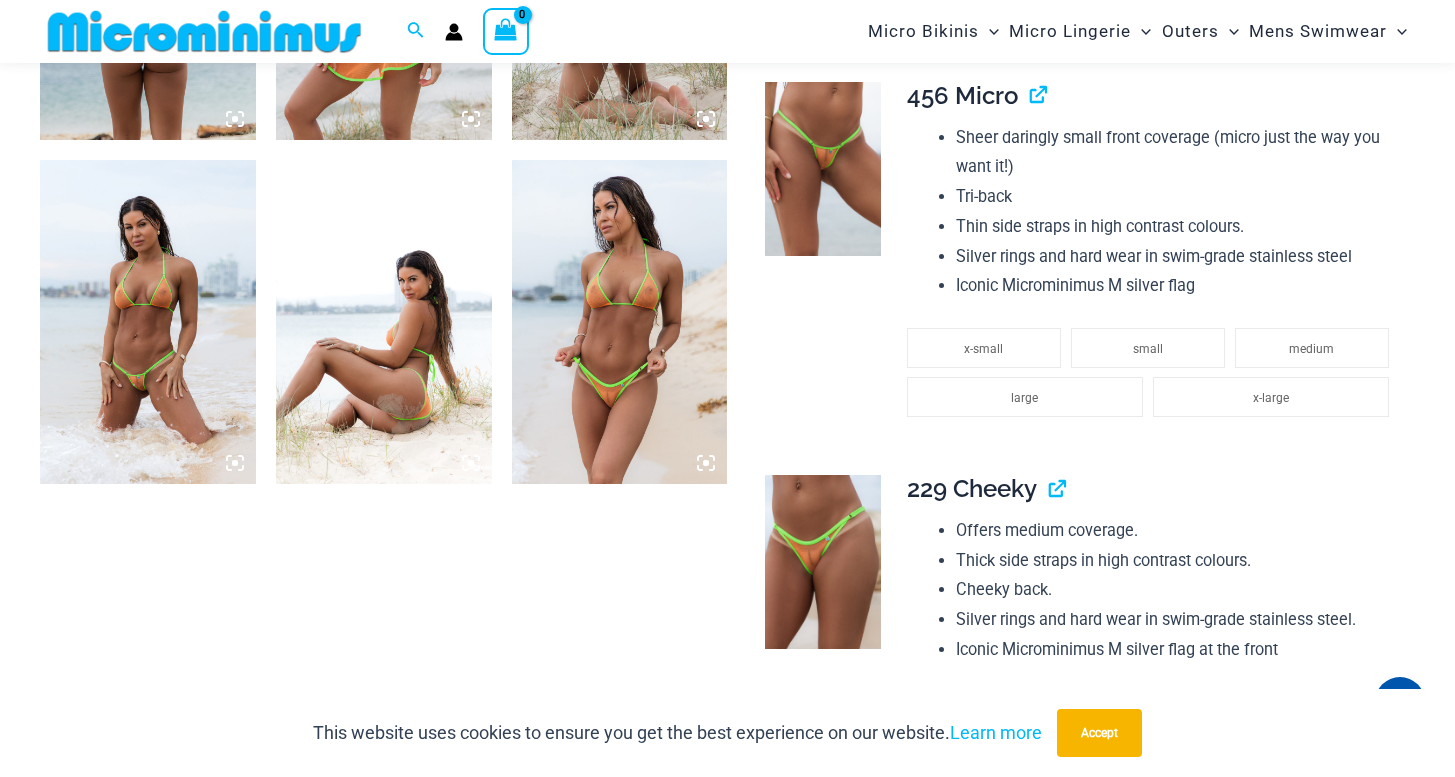 scroll, scrollTop: 1460, scrollLeft: 0, axis: vertical 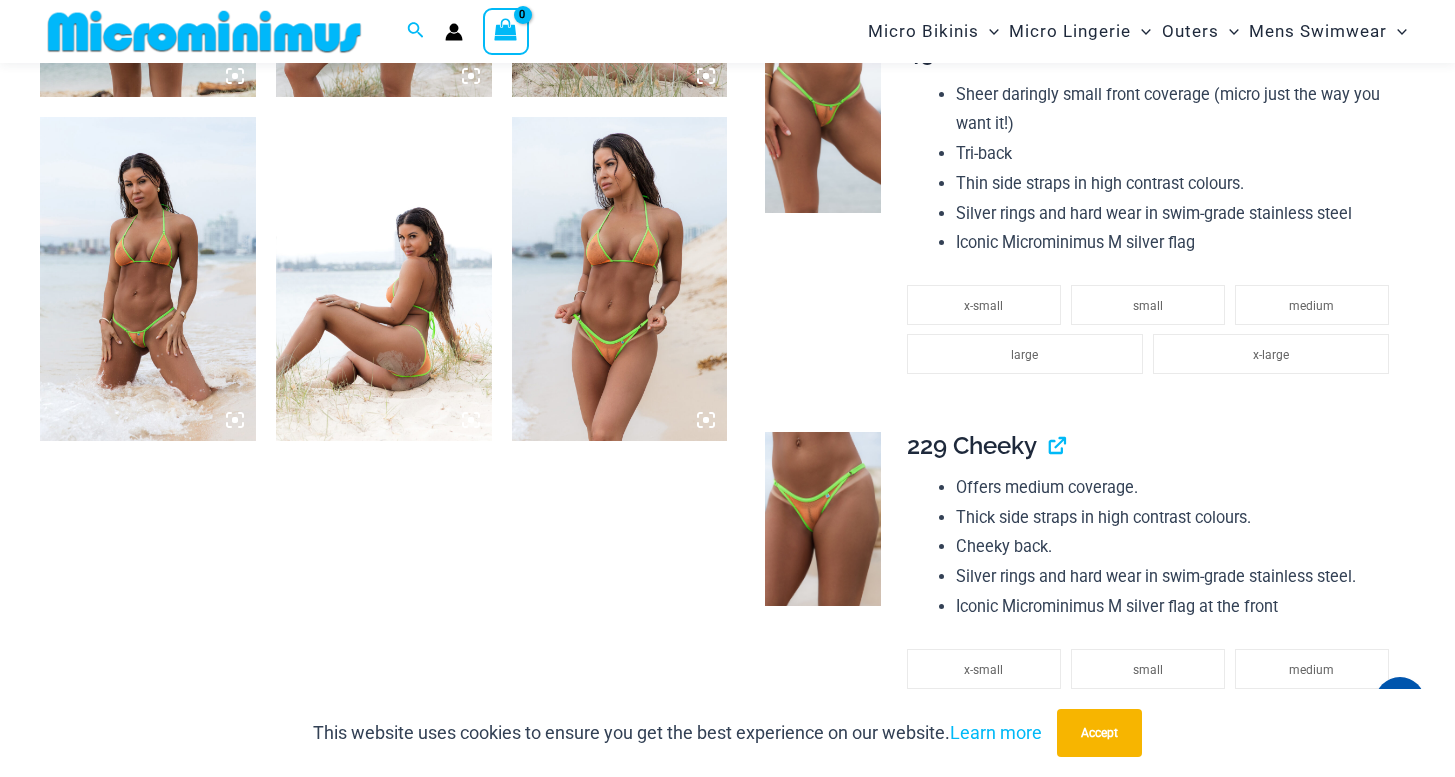 click 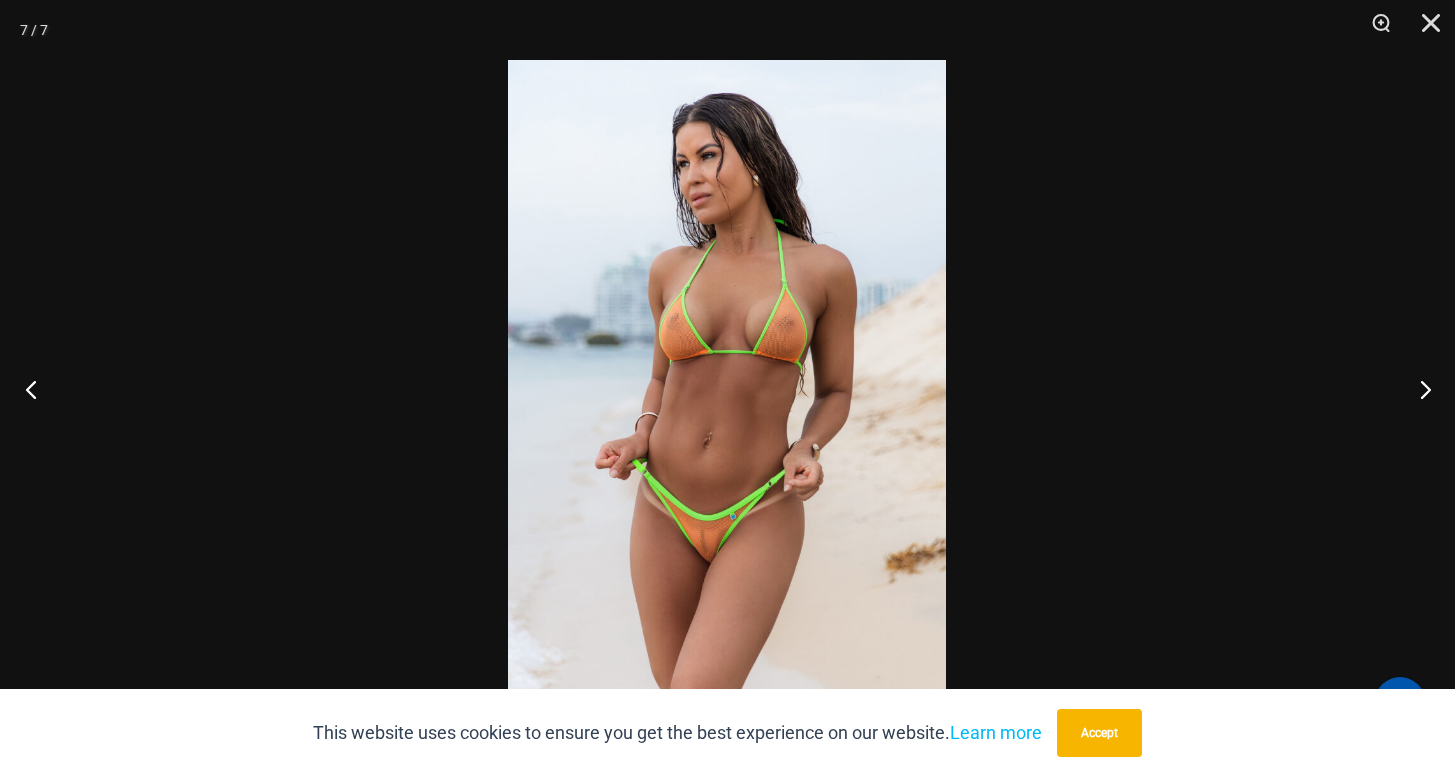 click at bounding box center (37, 389) 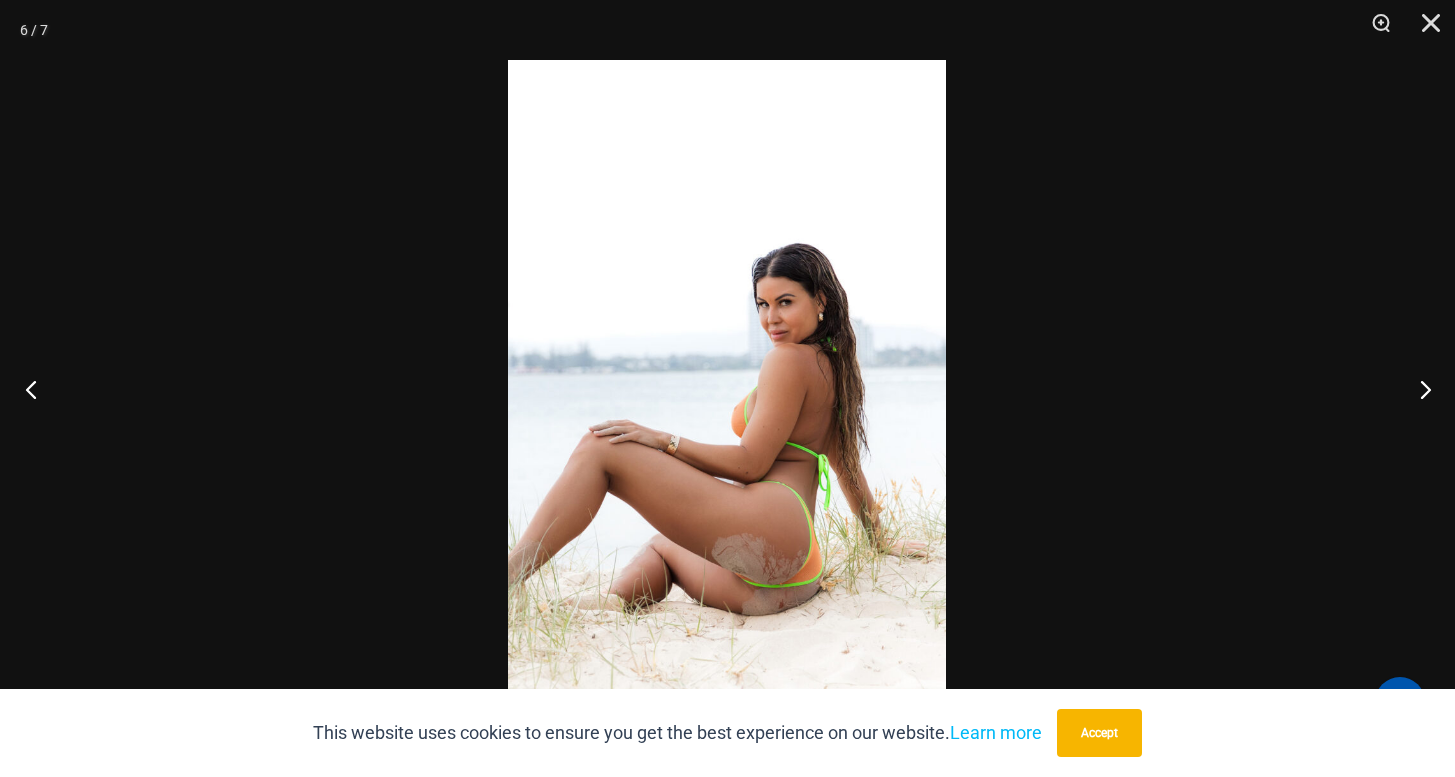 click at bounding box center (37, 389) 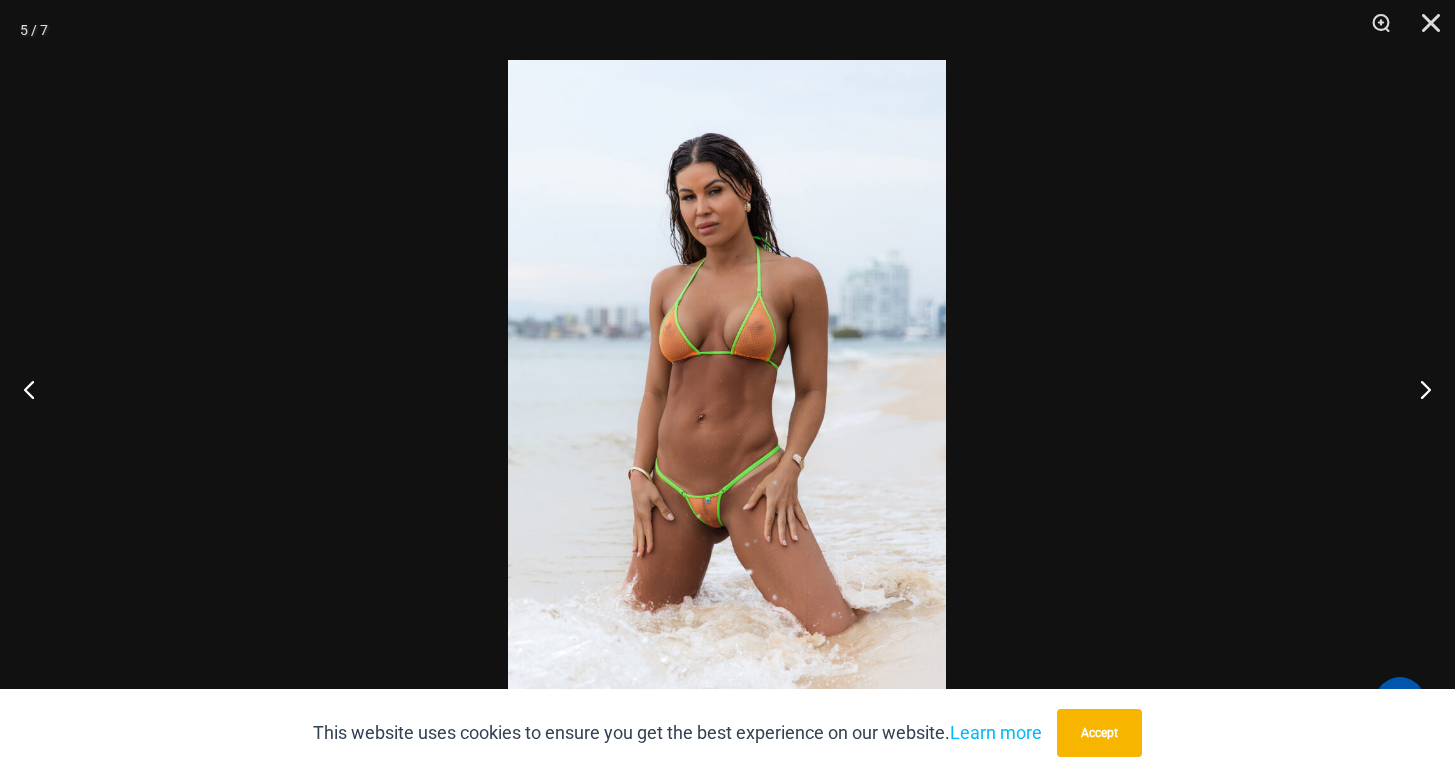 click at bounding box center [727, 388] 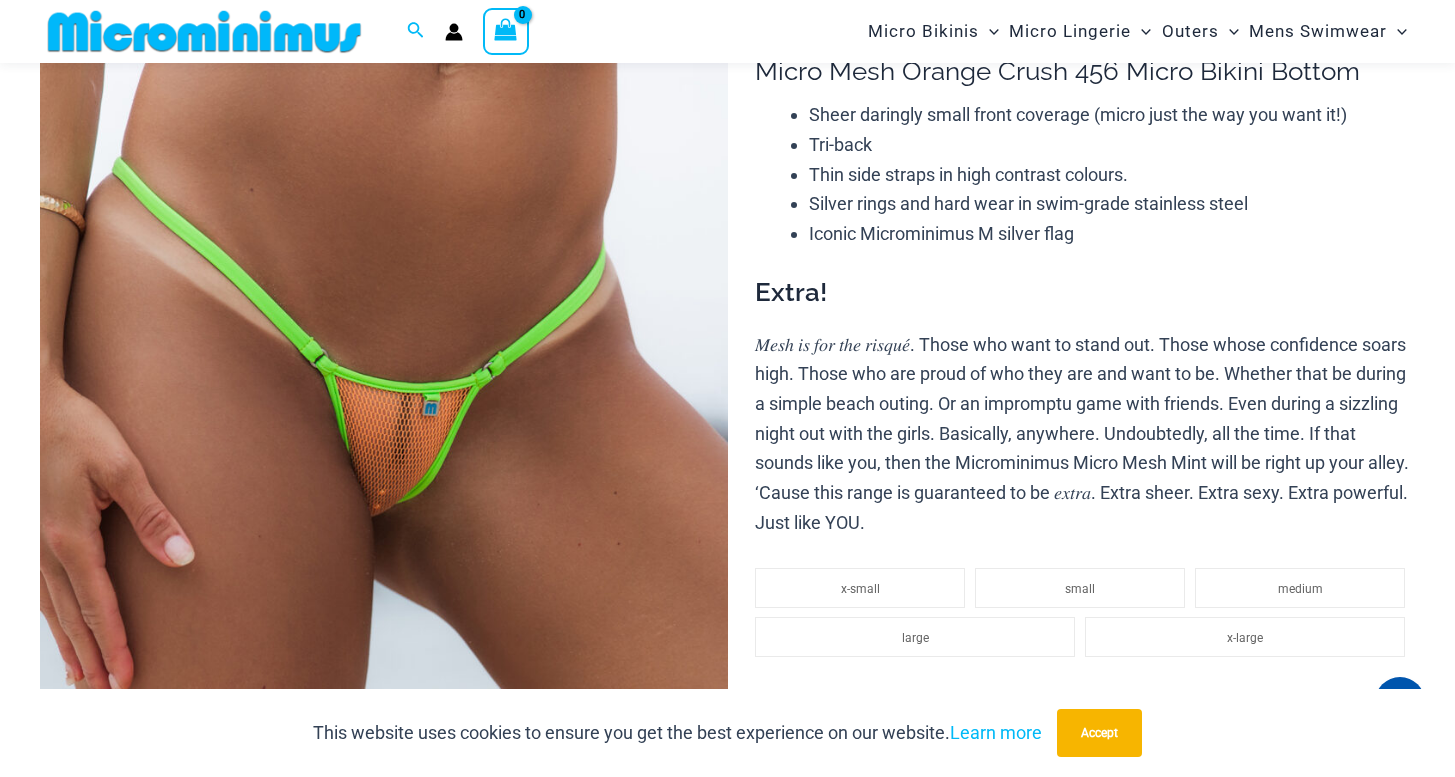 scroll, scrollTop: 589, scrollLeft: 0, axis: vertical 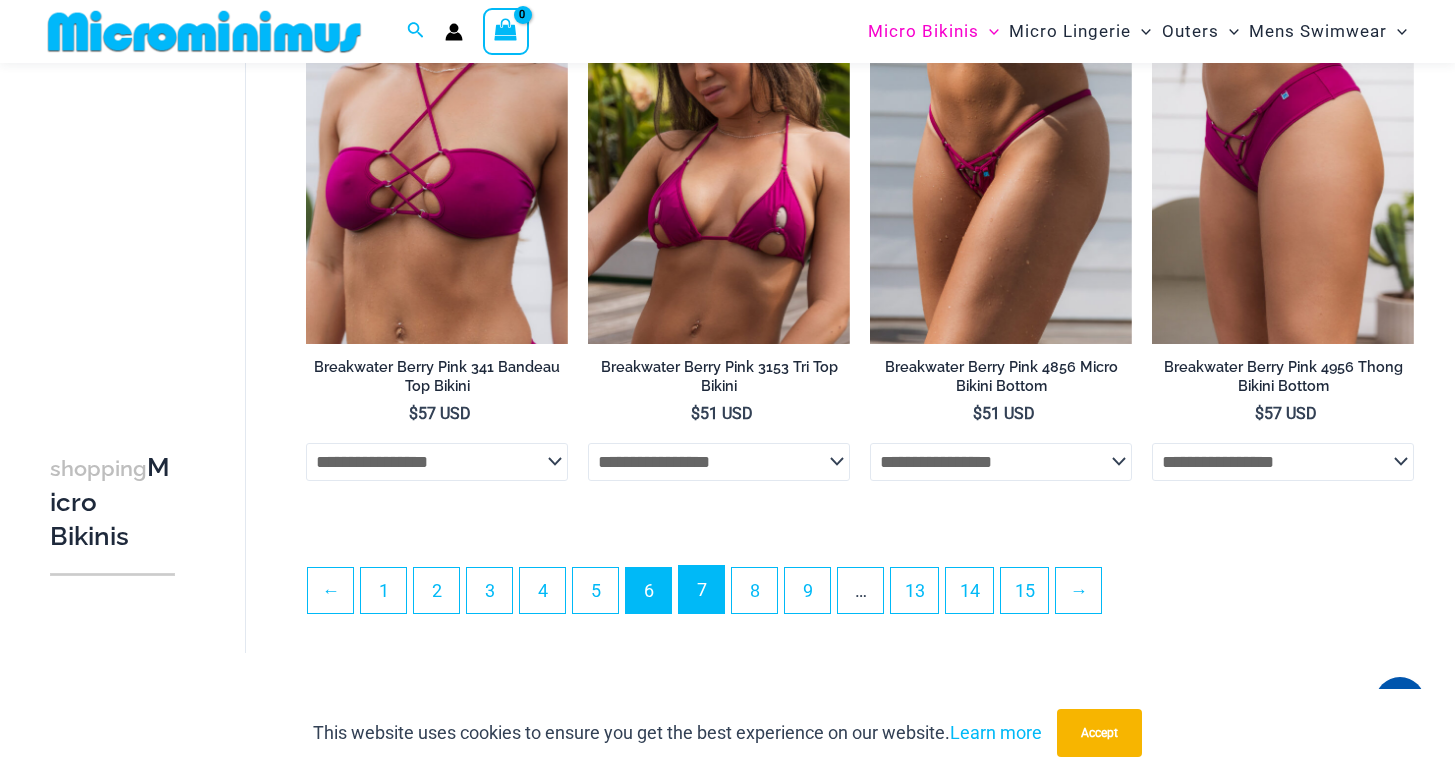 click on "7" at bounding box center (701, 589) 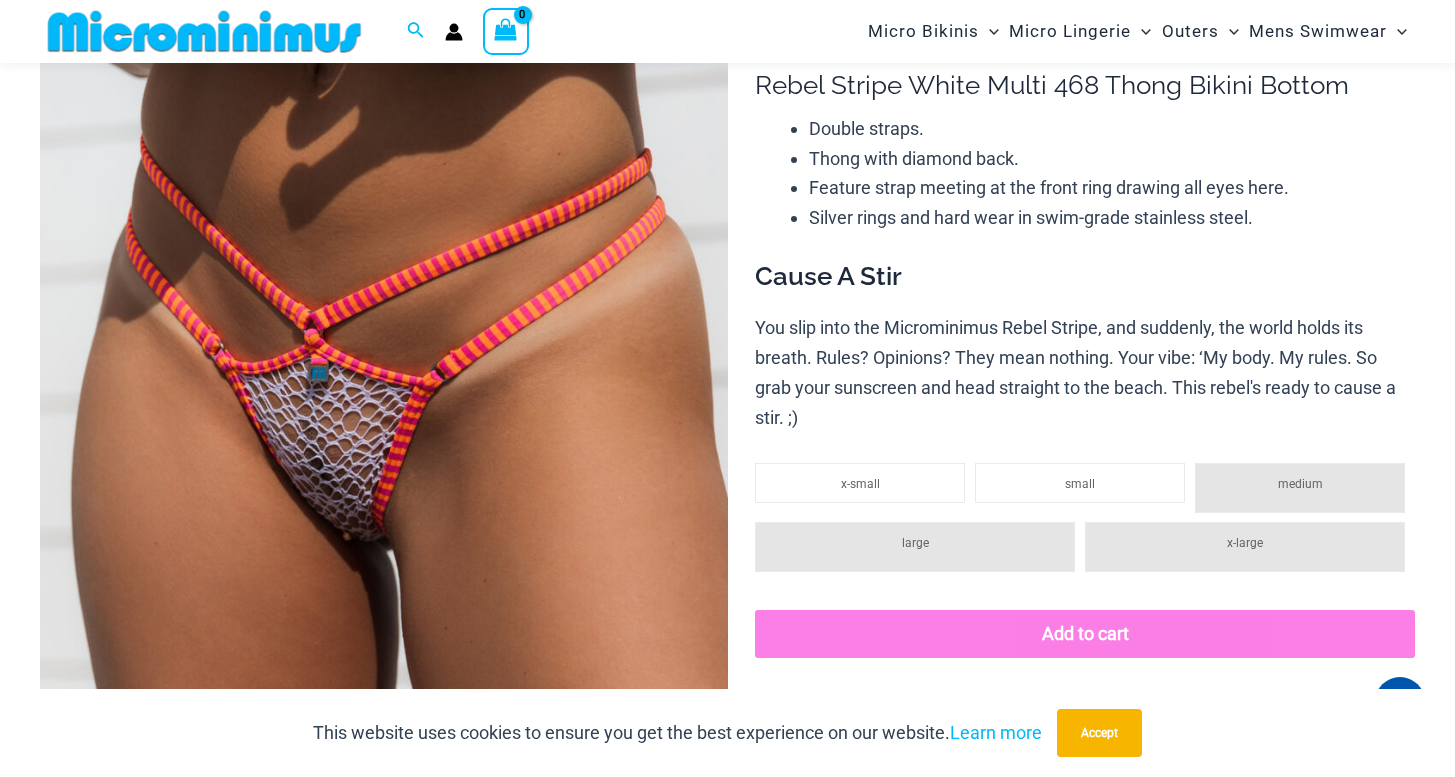 scroll, scrollTop: 185, scrollLeft: 0, axis: vertical 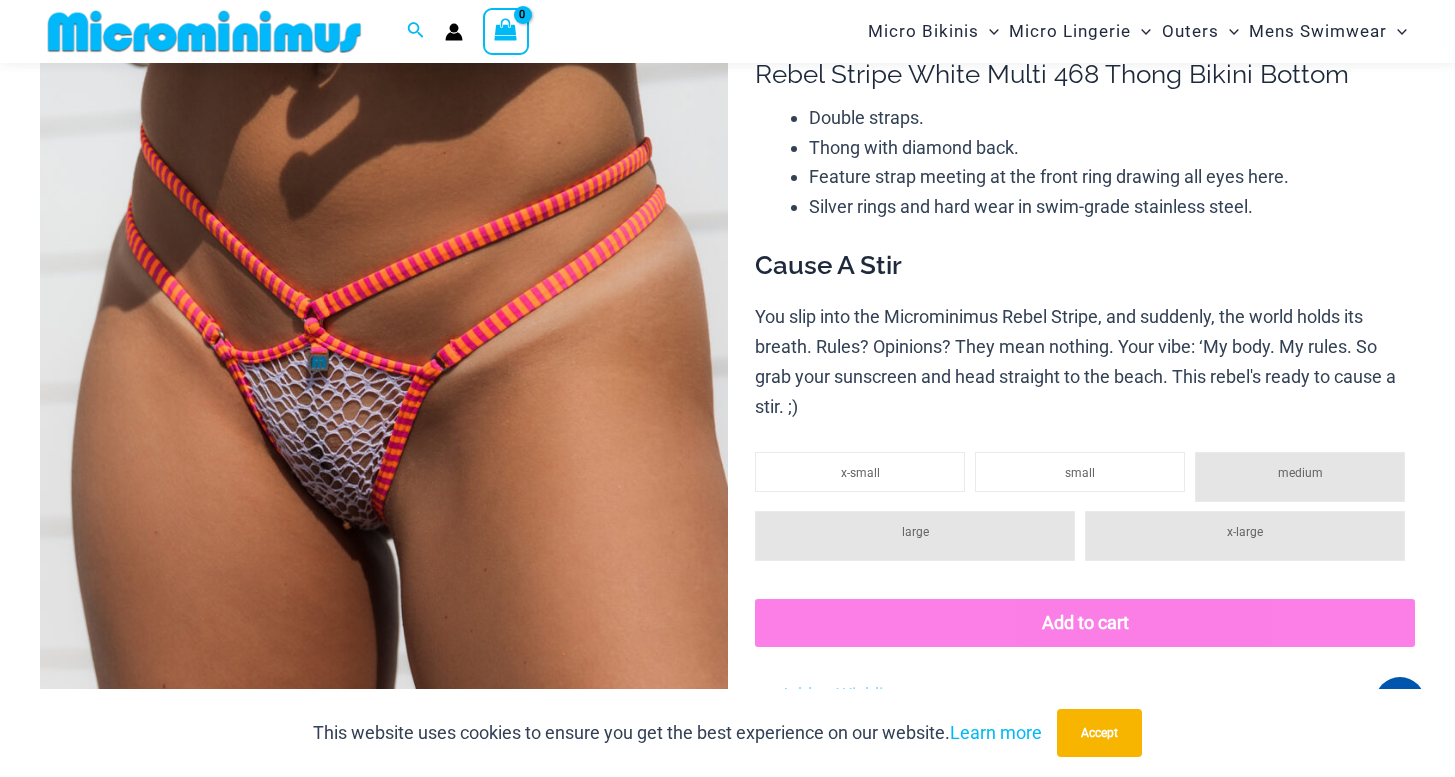 click at bounding box center [384, 512] 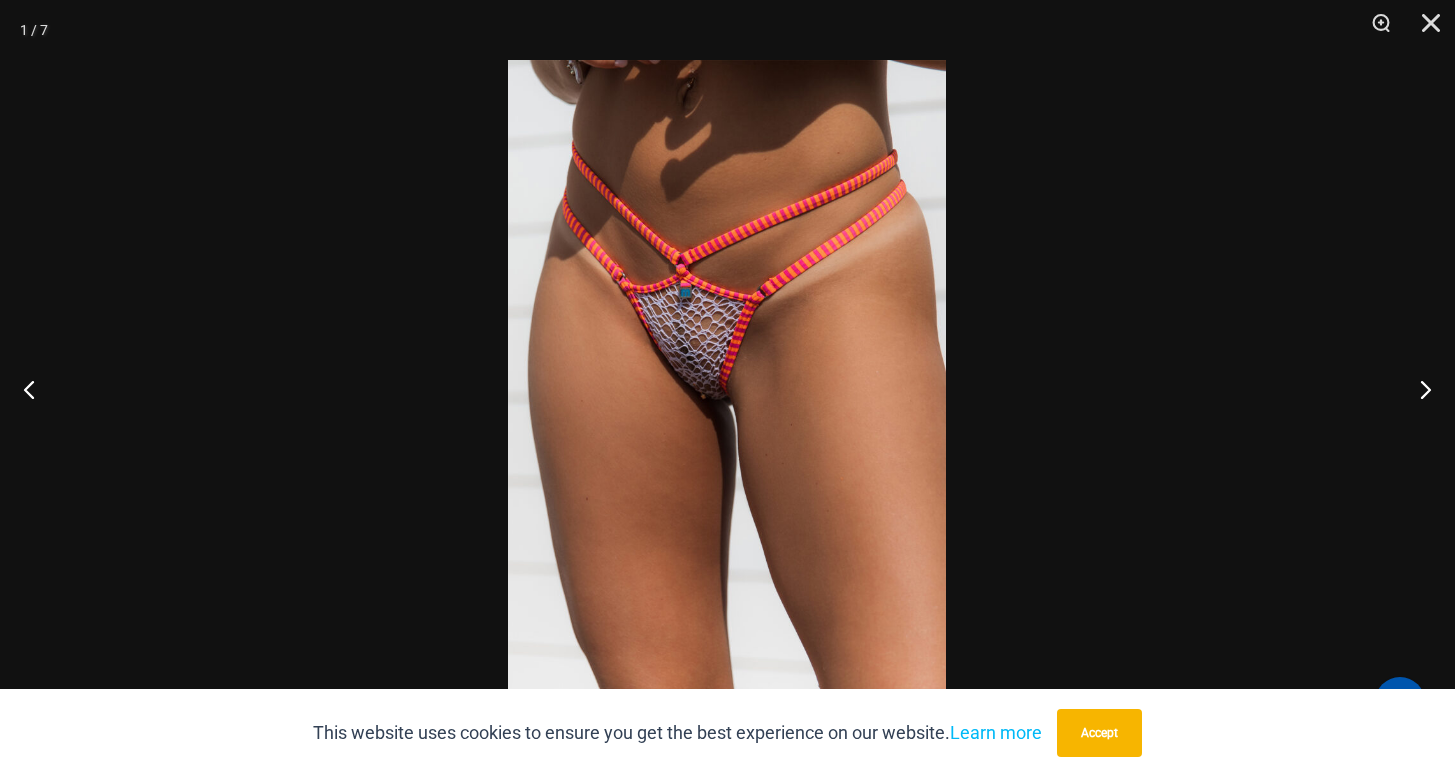 click at bounding box center [727, 388] 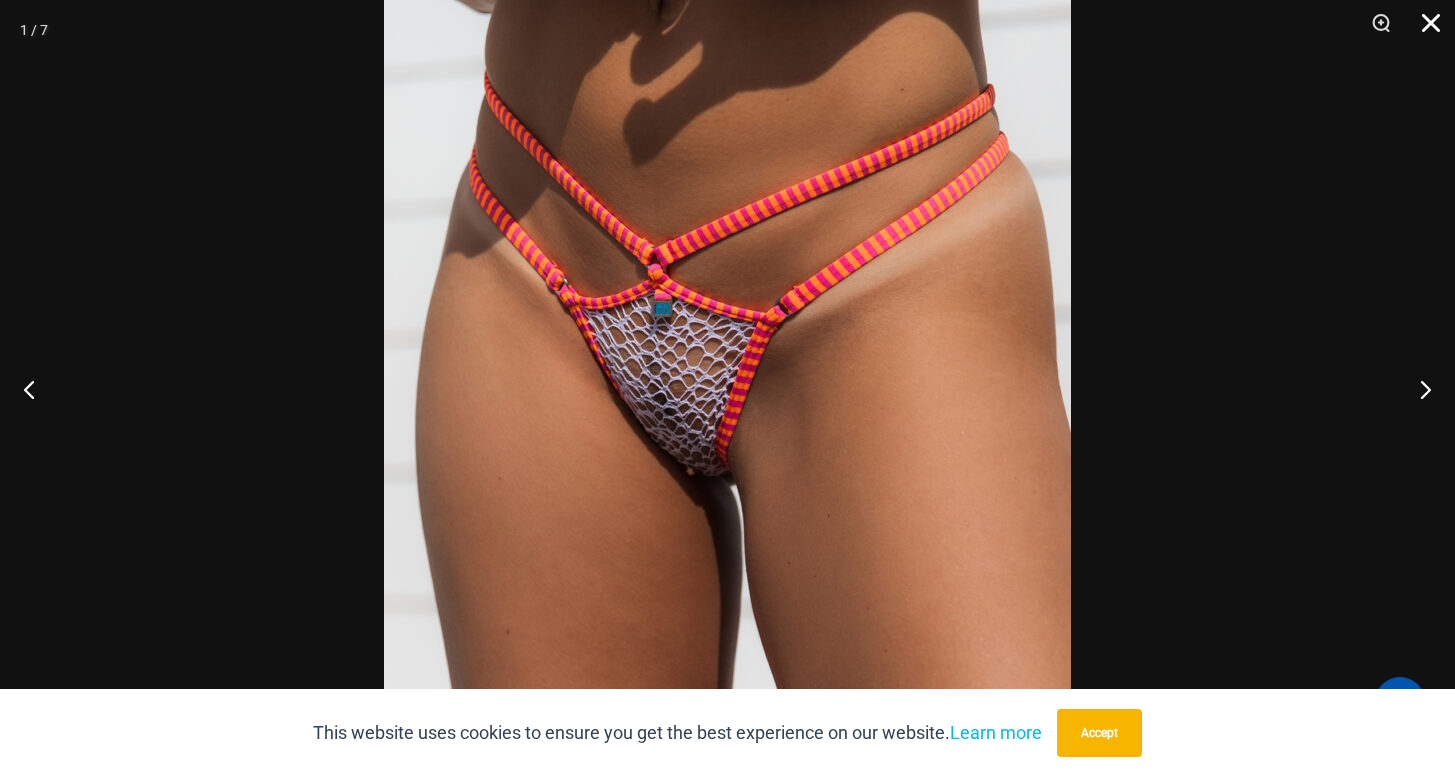 click at bounding box center [1424, 30] 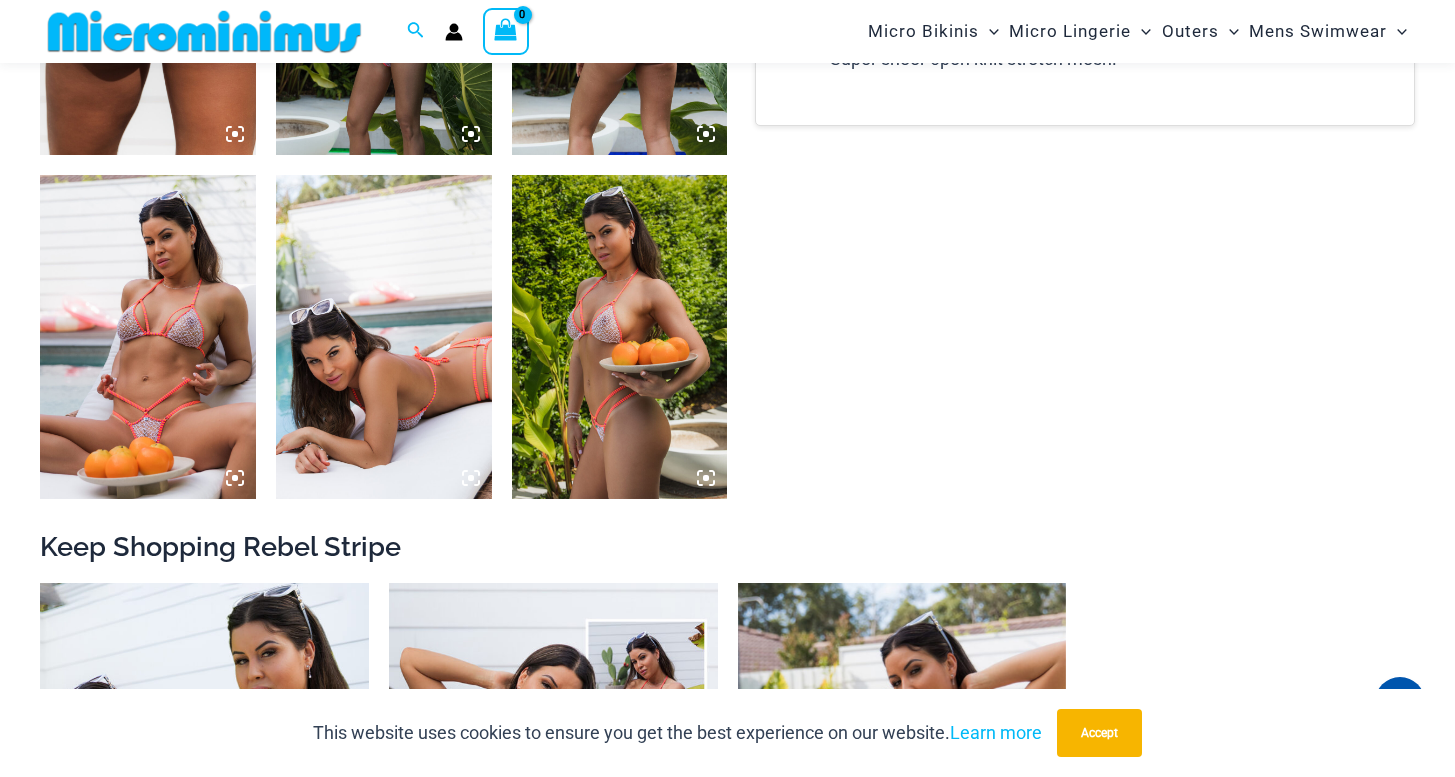 scroll, scrollTop: 1436, scrollLeft: 0, axis: vertical 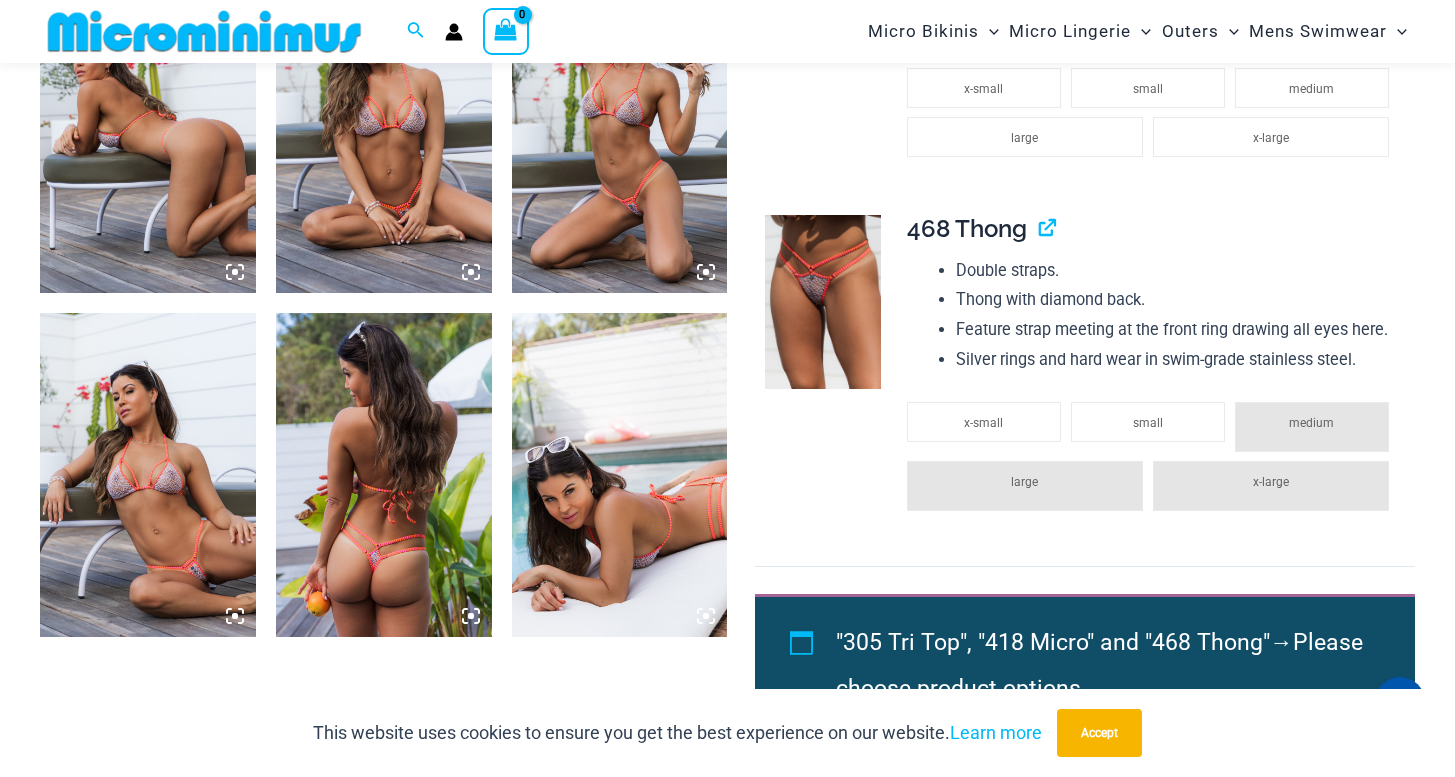 click at bounding box center (148, 475) 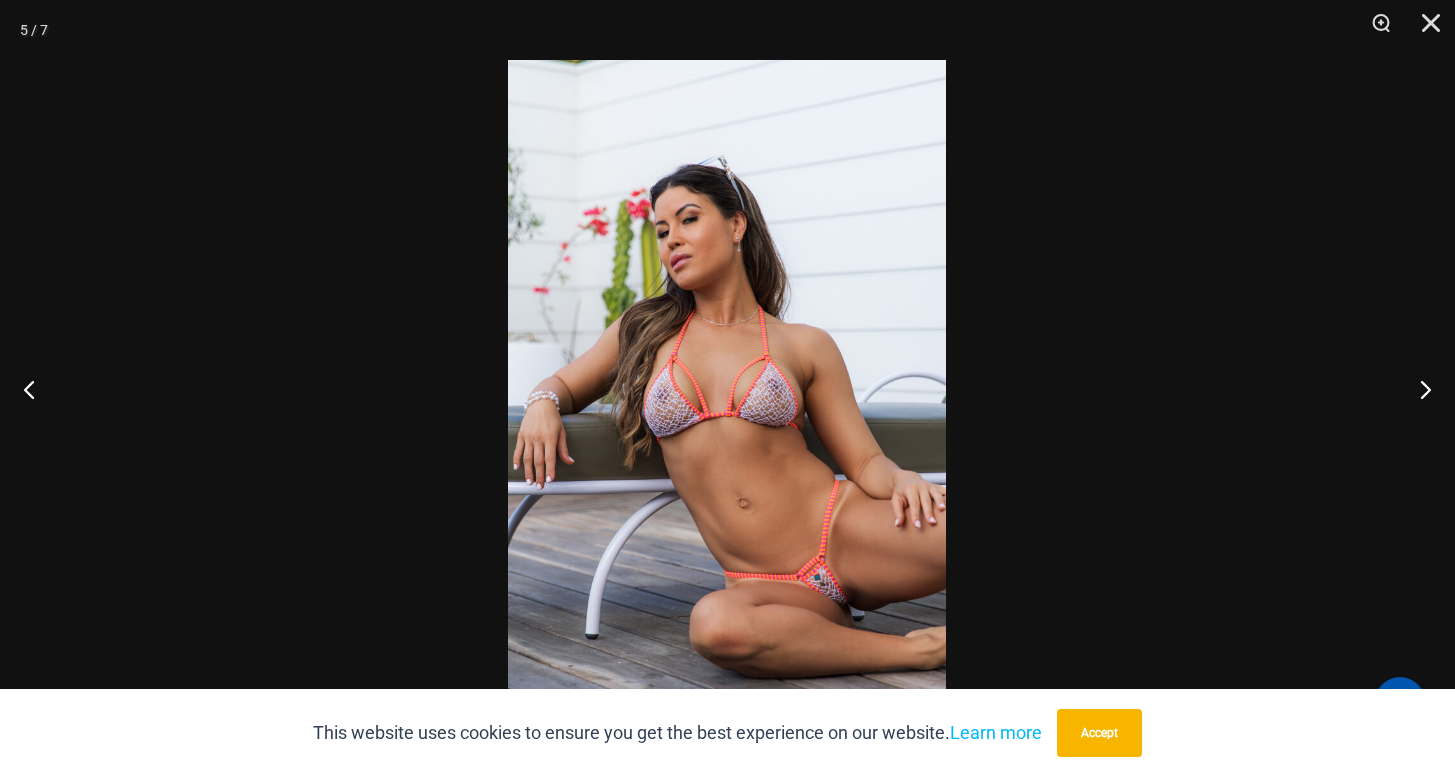 click at bounding box center (727, 388) 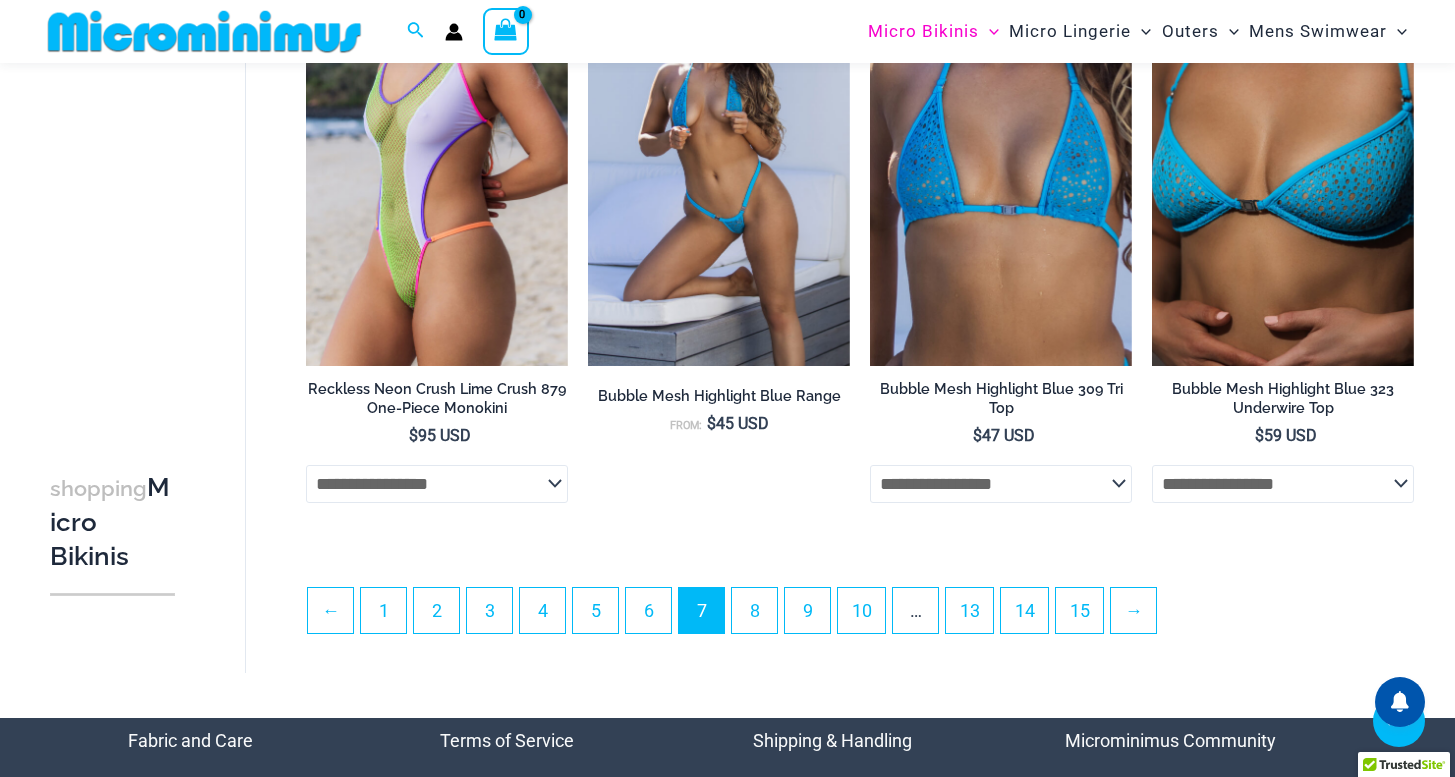scroll, scrollTop: 4419, scrollLeft: 0, axis: vertical 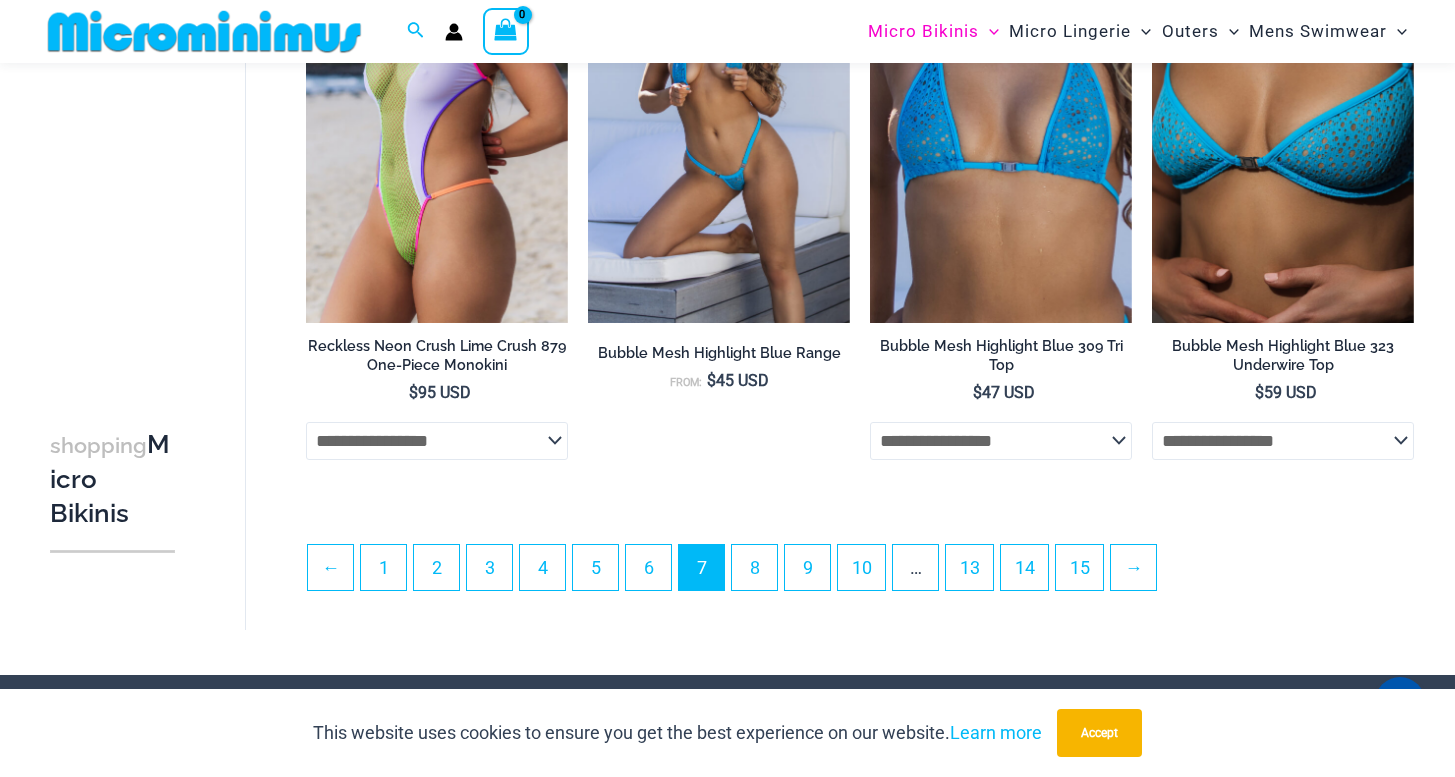 click on "←
1
2
3
4
5
6
7
8
9
10
…
13
14
15
→" at bounding box center [860, 573] 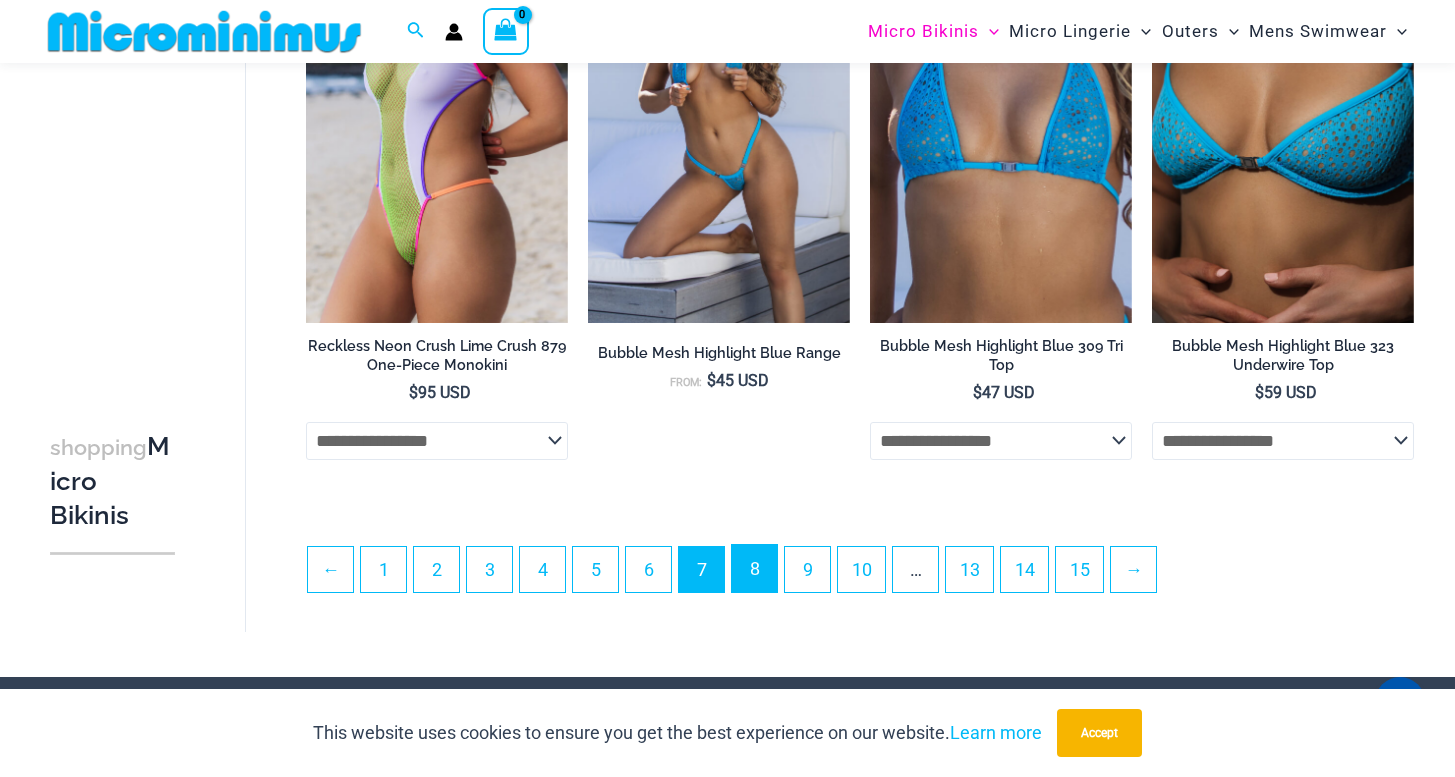 click on "8" at bounding box center (754, 568) 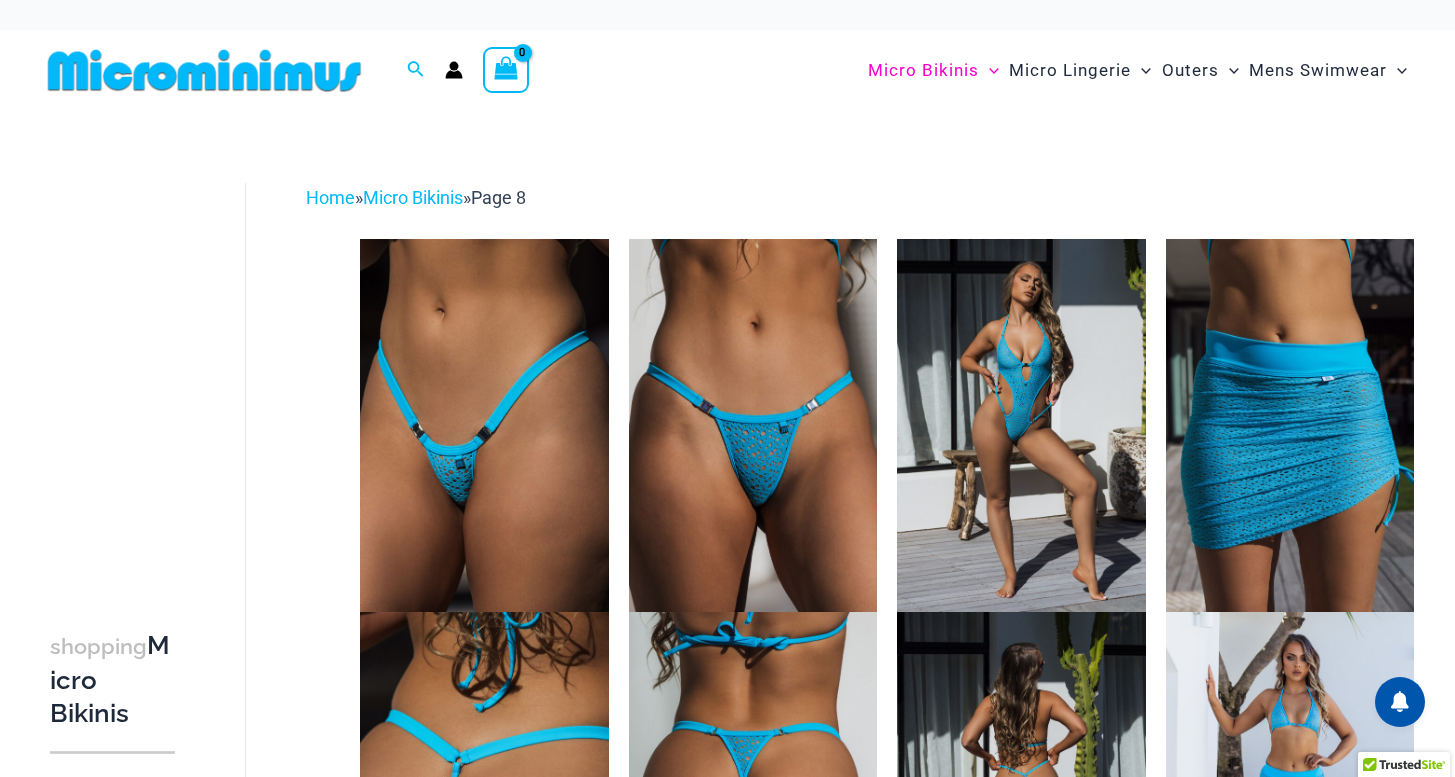 scroll, scrollTop: 0, scrollLeft: 0, axis: both 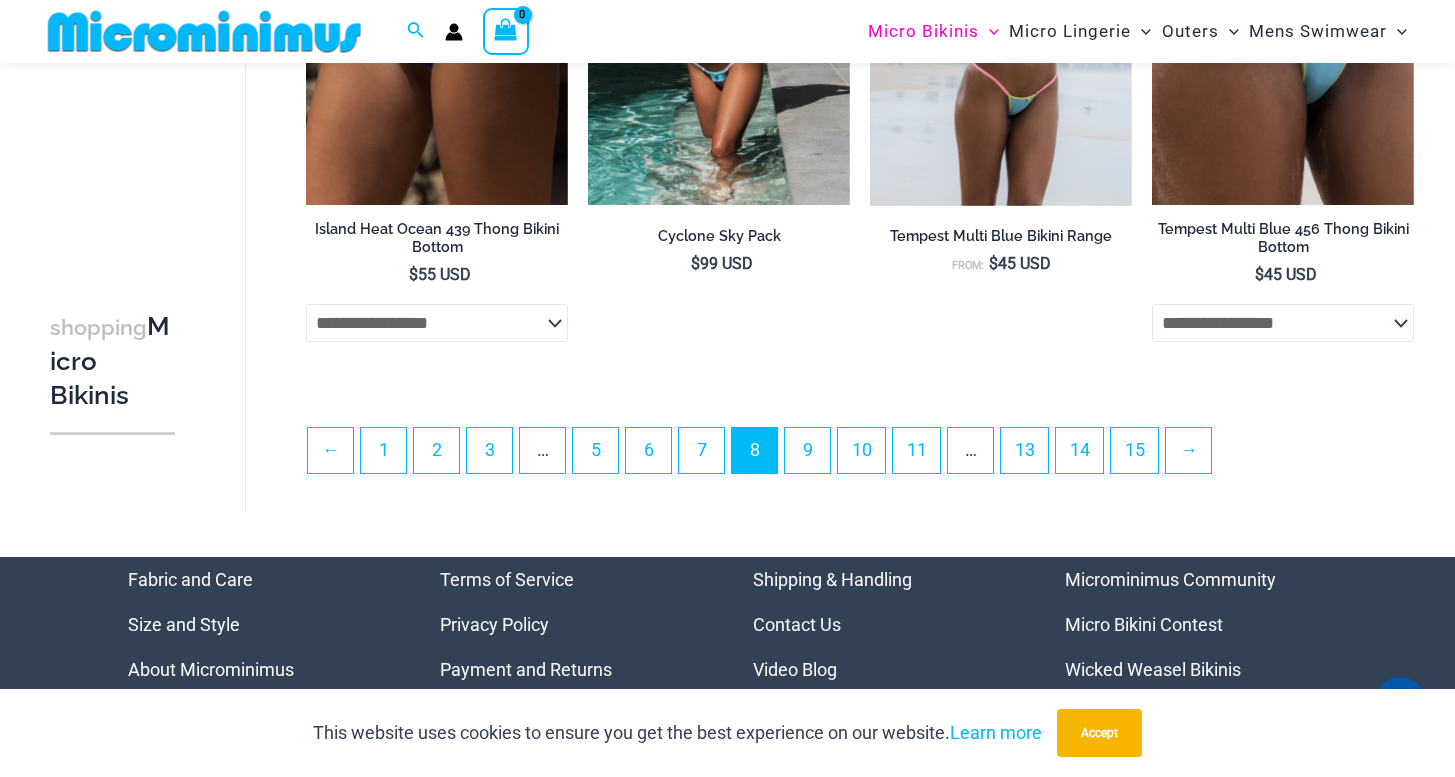 click on "←
1
2
3
…
5
6
7
8
9
10
11
…
13
14
15
→" at bounding box center [860, 456] 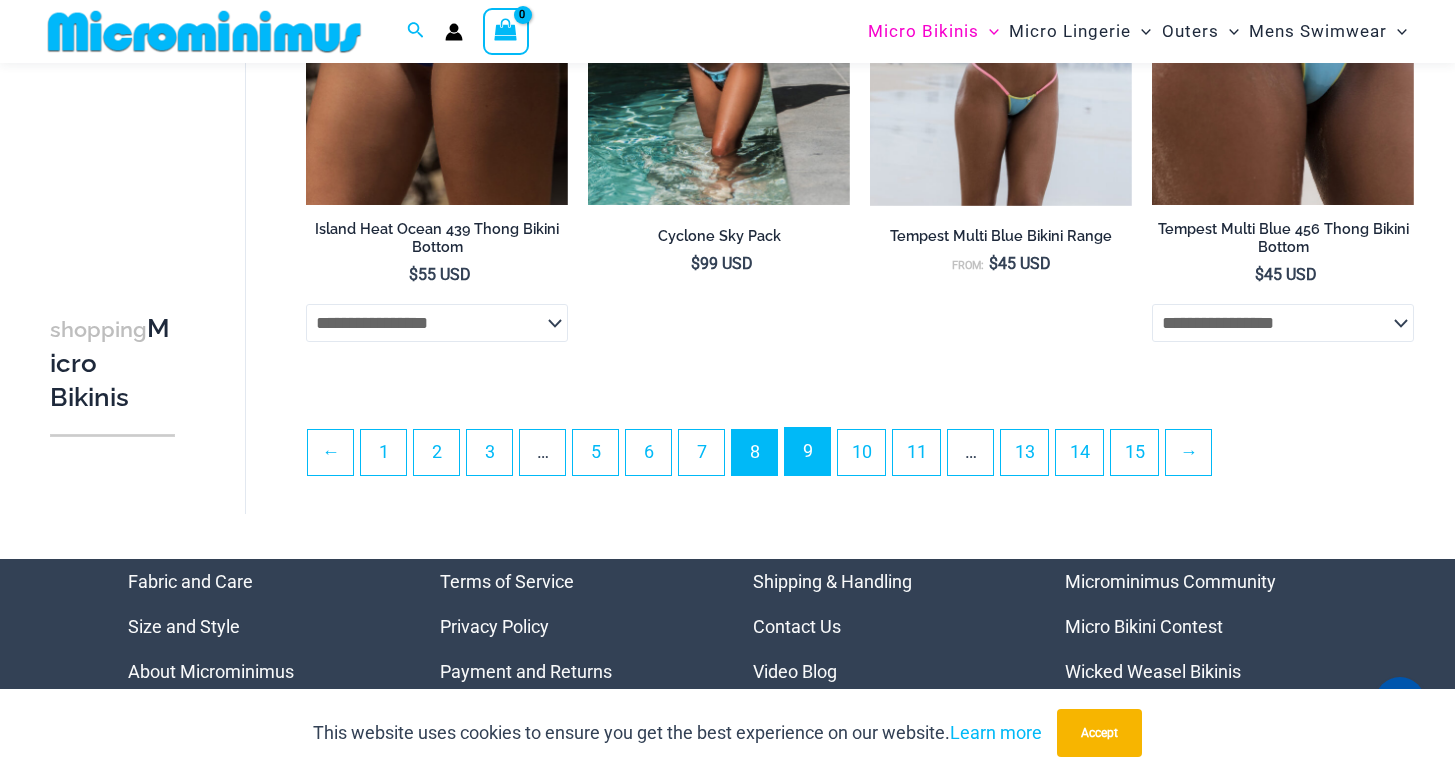 click on "9" at bounding box center [807, 451] 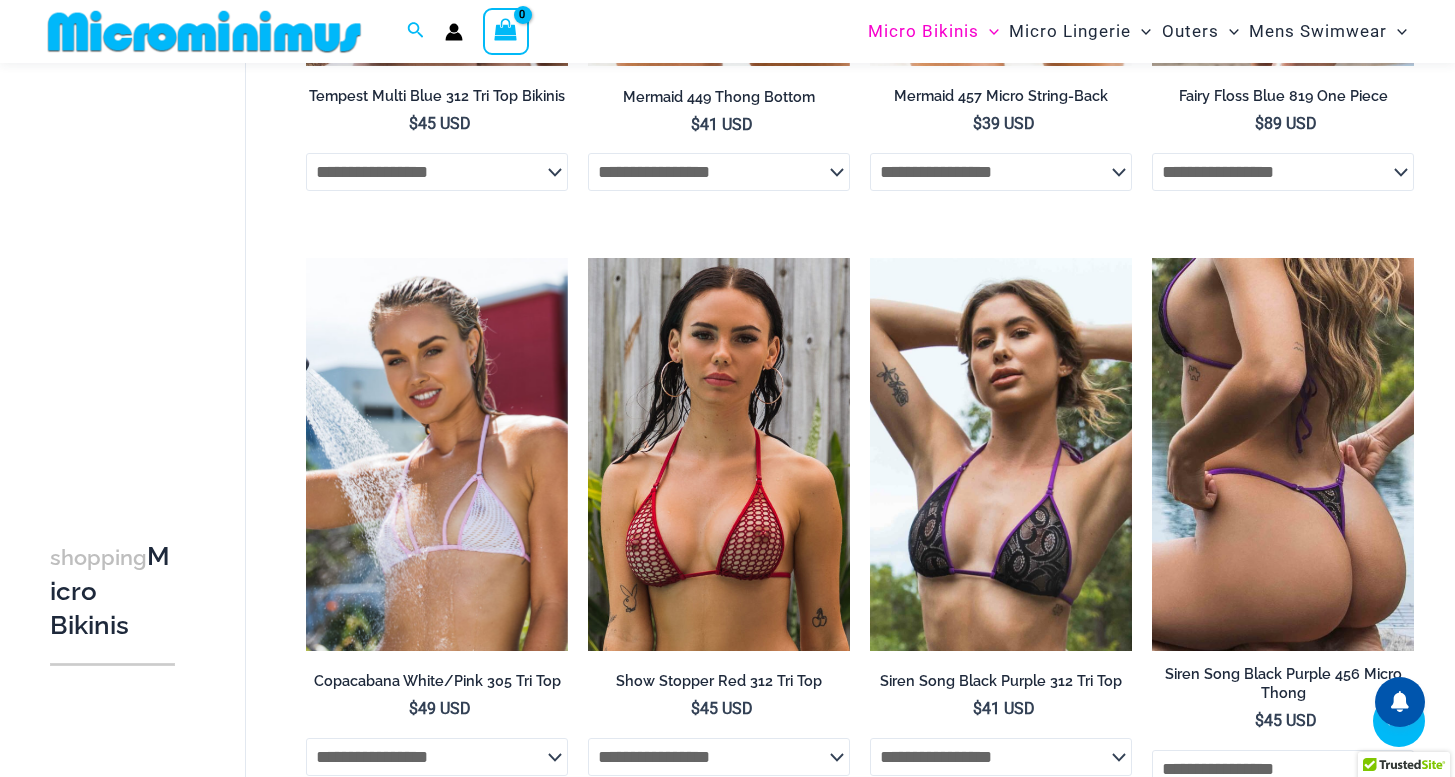 scroll, scrollTop: 553, scrollLeft: 0, axis: vertical 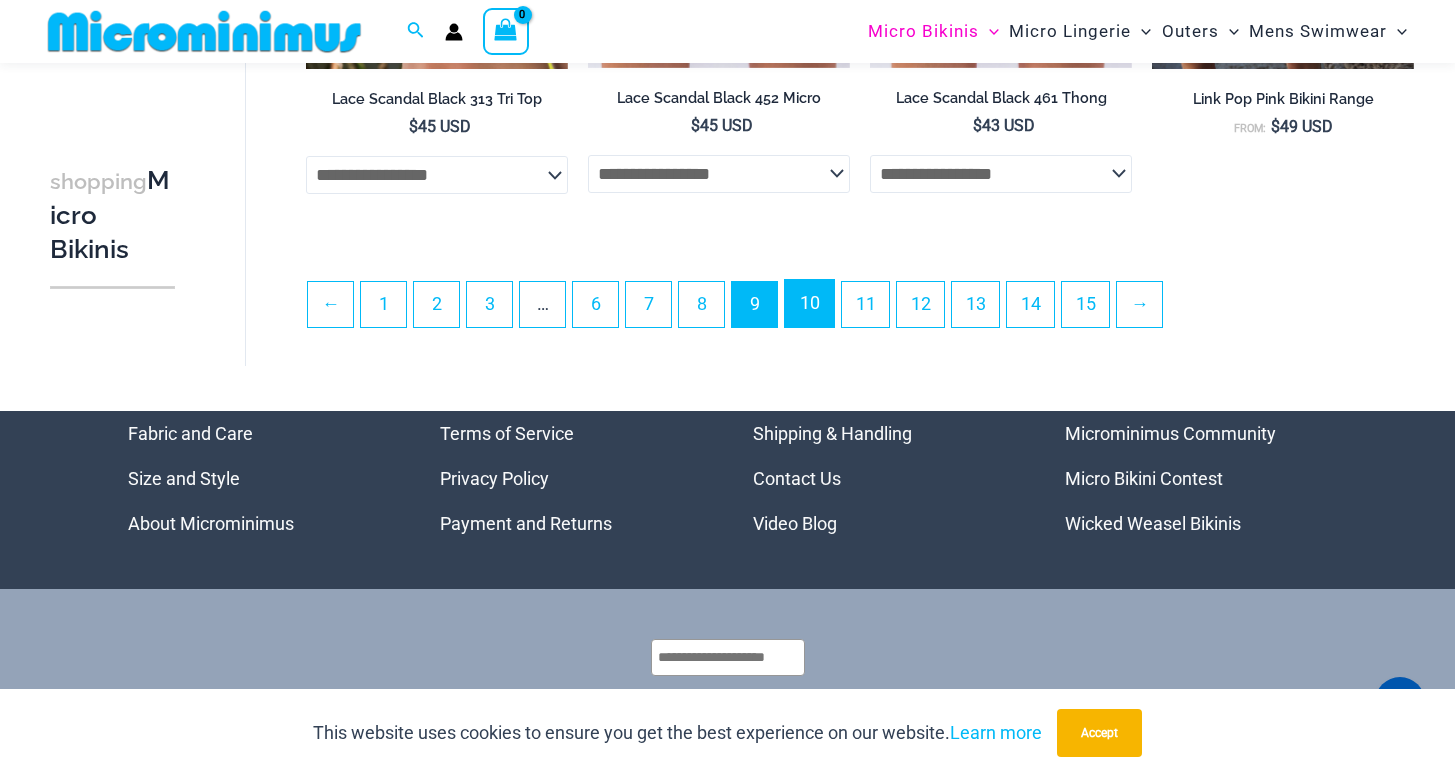 click on "10" at bounding box center [809, 303] 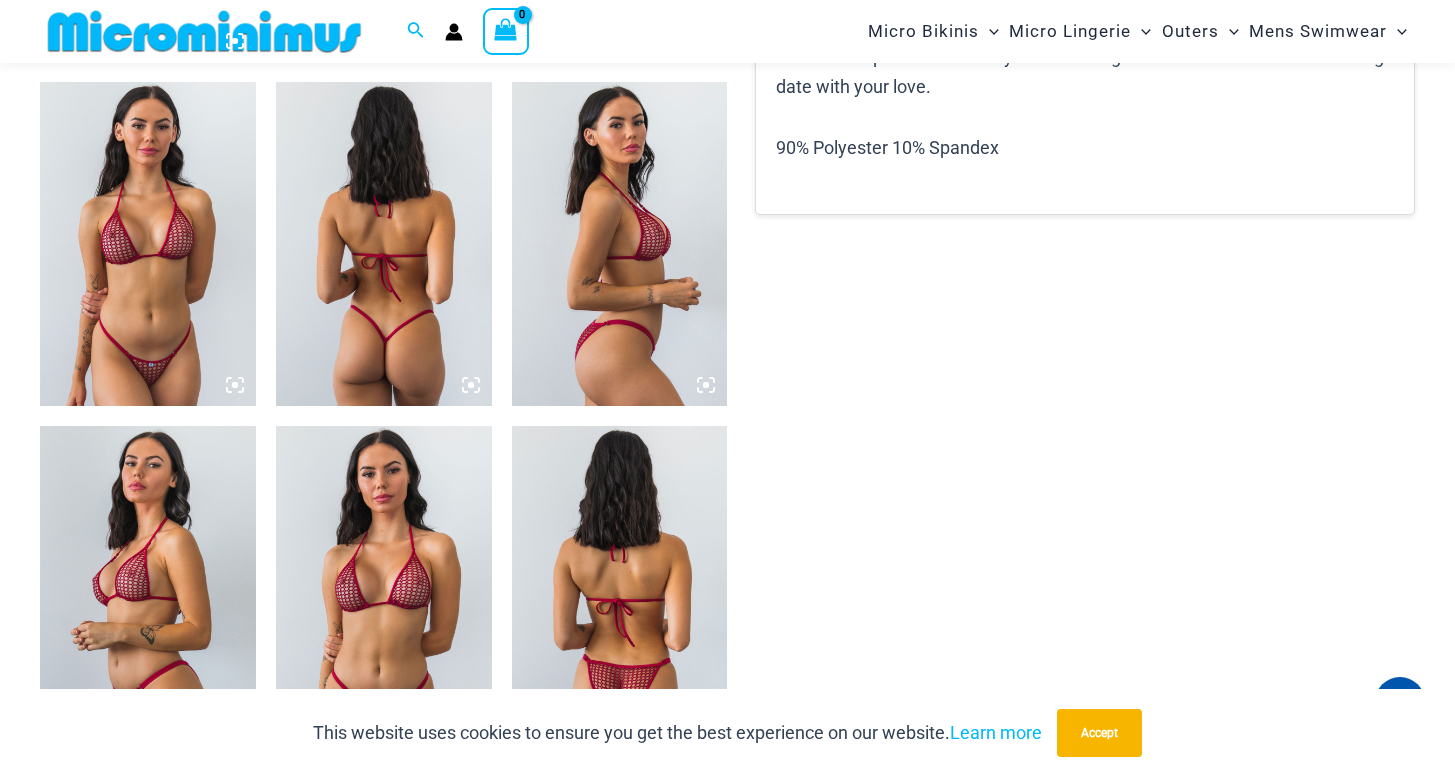 scroll, scrollTop: 1460, scrollLeft: 0, axis: vertical 